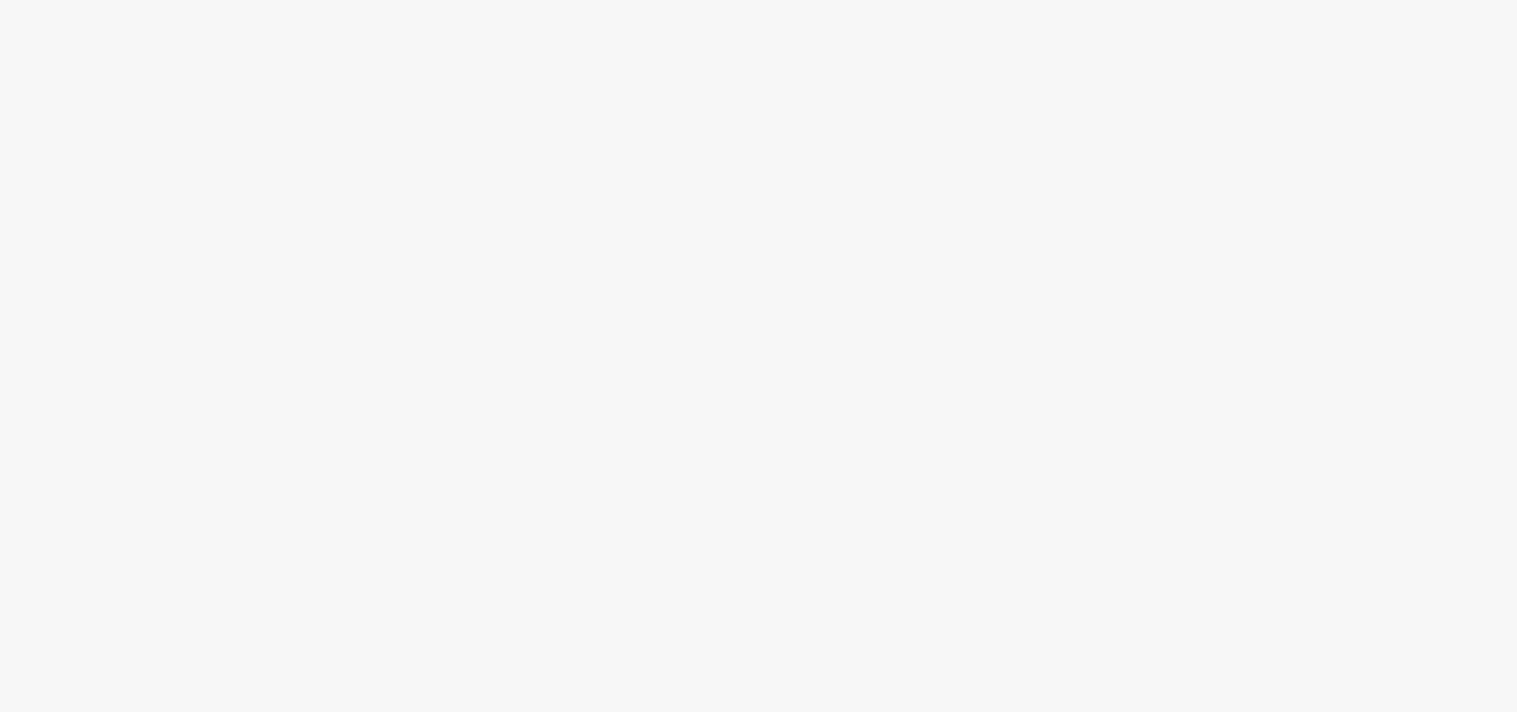 scroll, scrollTop: 0, scrollLeft: 0, axis: both 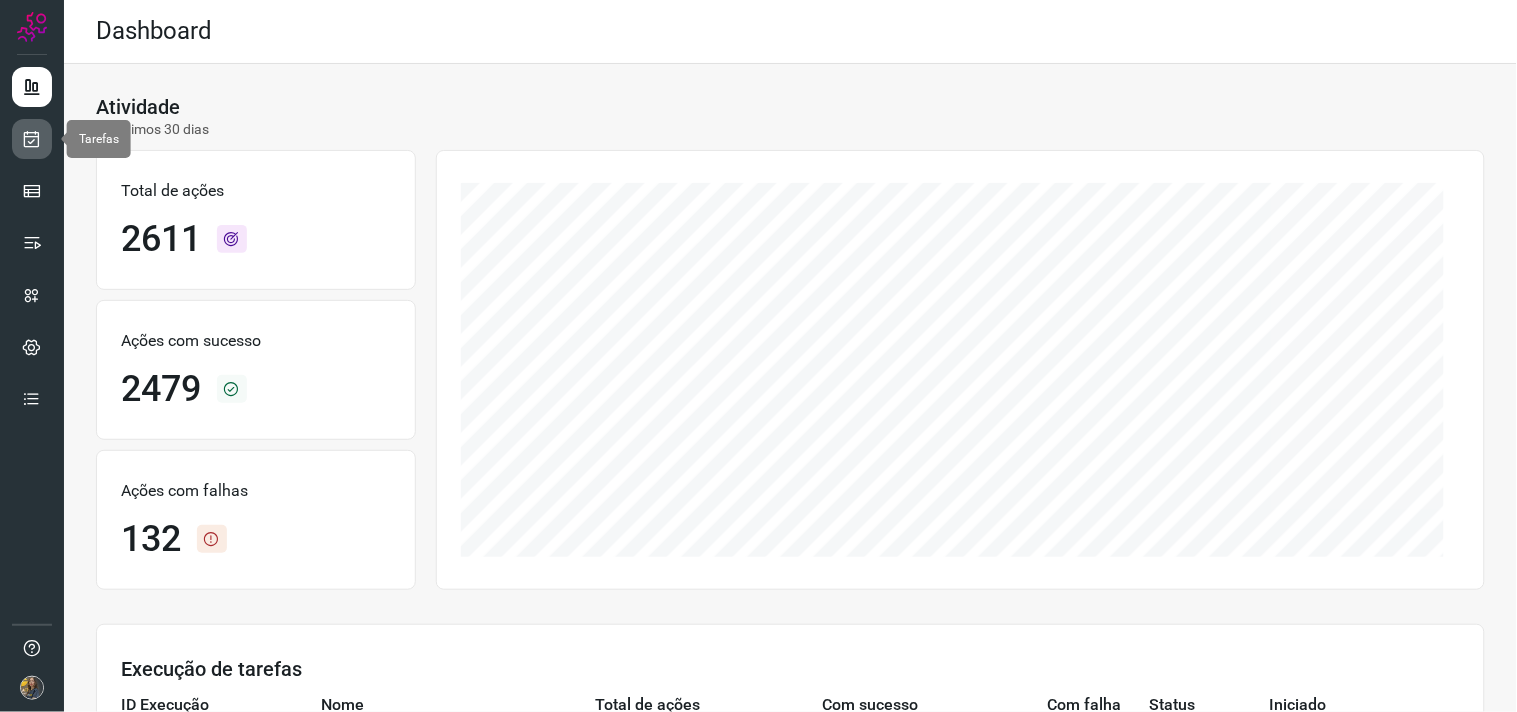 click at bounding box center (32, 139) 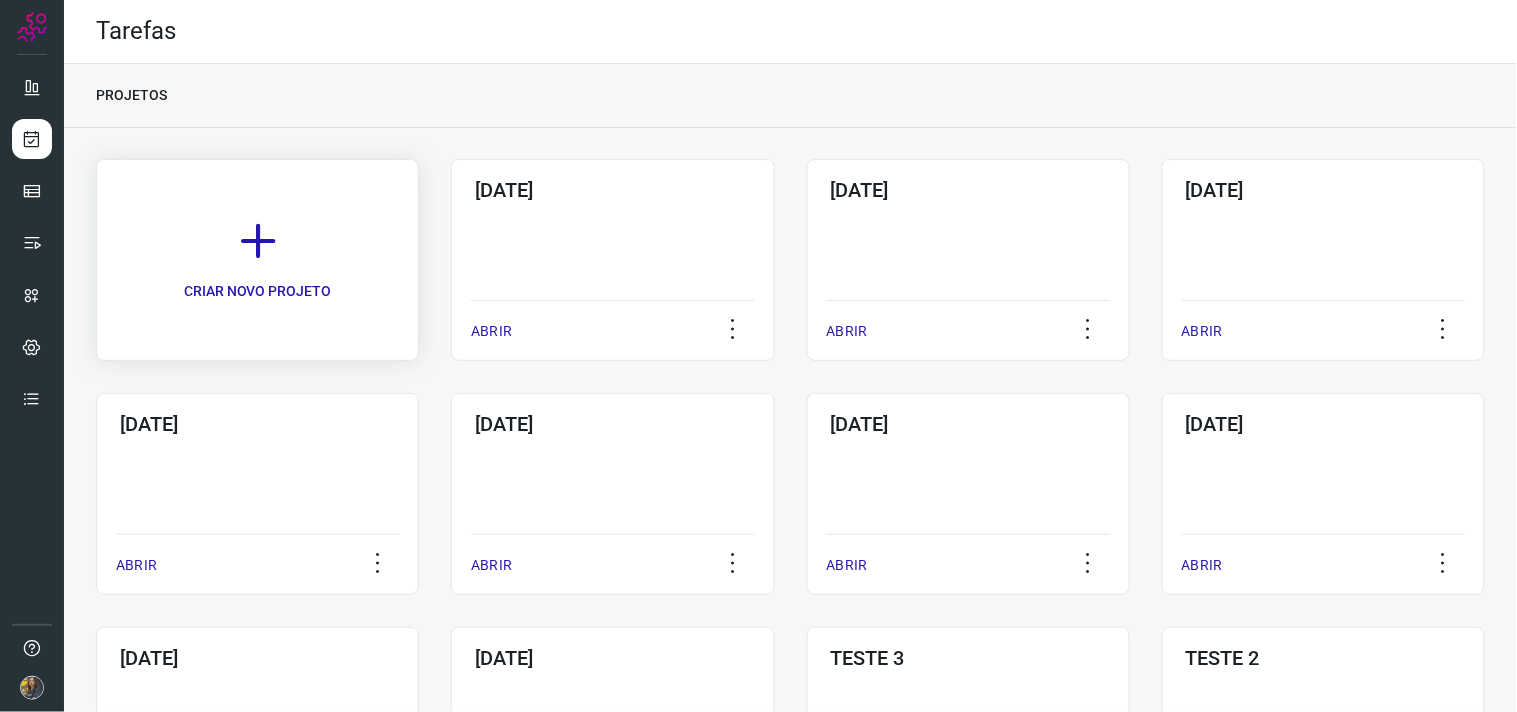 click on "CRIAR NOVO PROJETO" at bounding box center [257, 260] 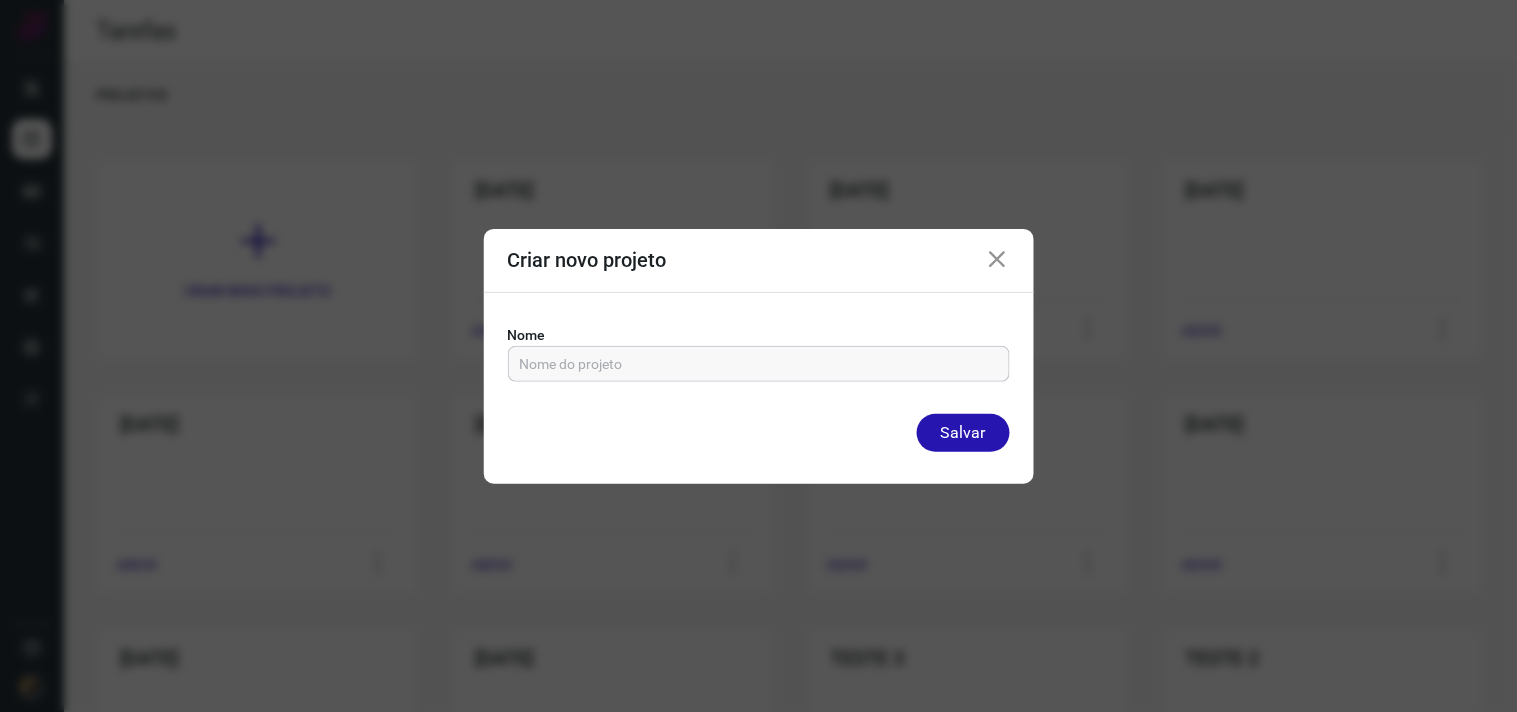 click at bounding box center (759, 364) 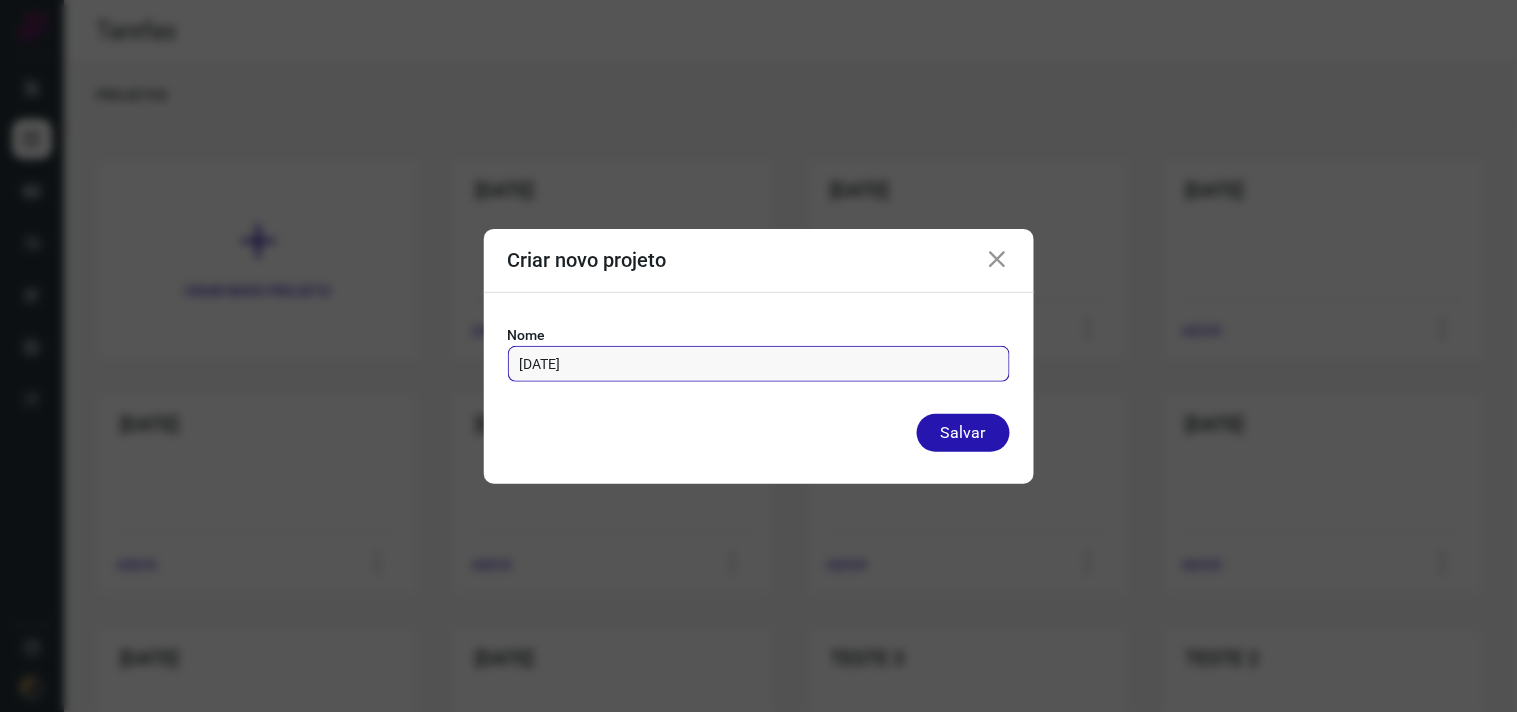 type on "08/08/2025" 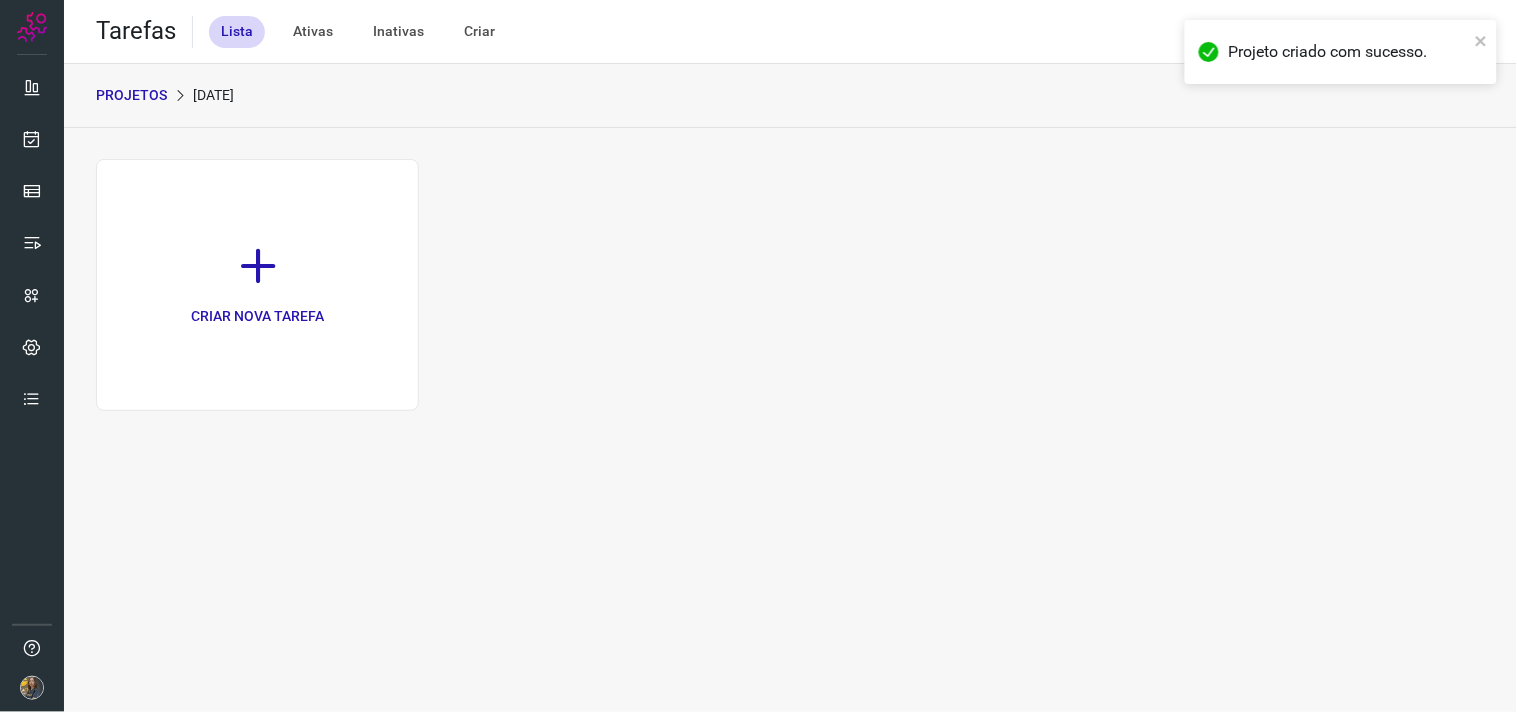click on "08/08/2025" at bounding box center (213, 95) 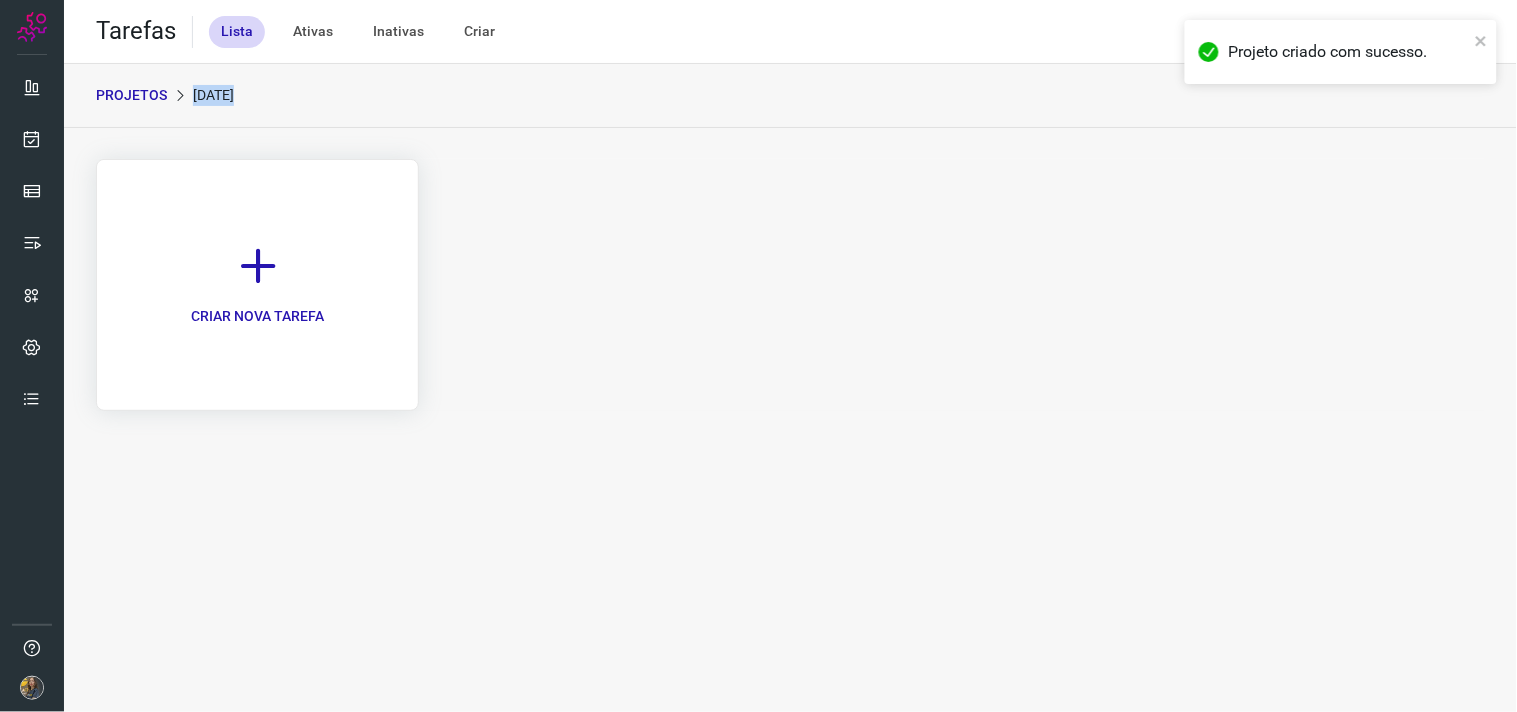 drag, startPoint x: 157, startPoint y: 96, endPoint x: 338, endPoint y: 167, distance: 194.42737 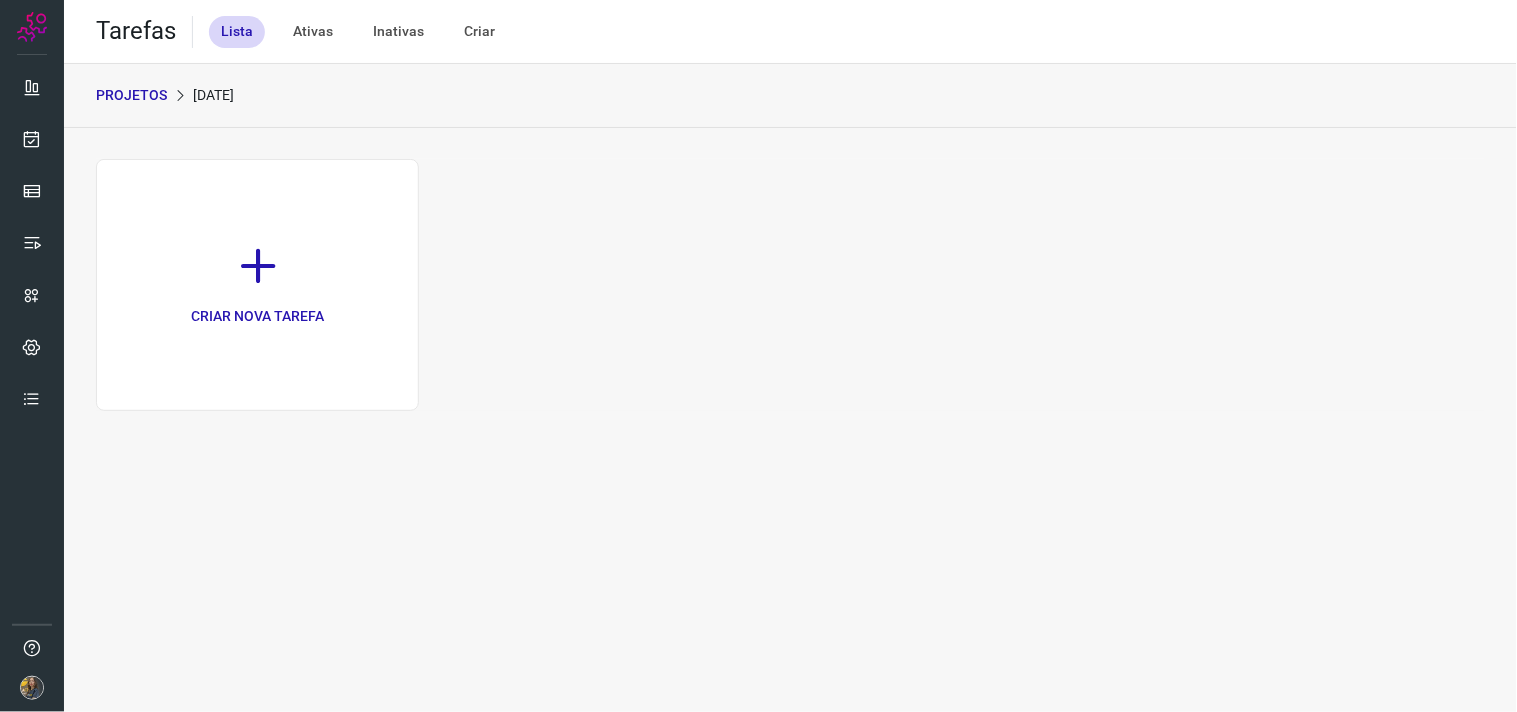 click on "PROJETOS" at bounding box center (131, 95) 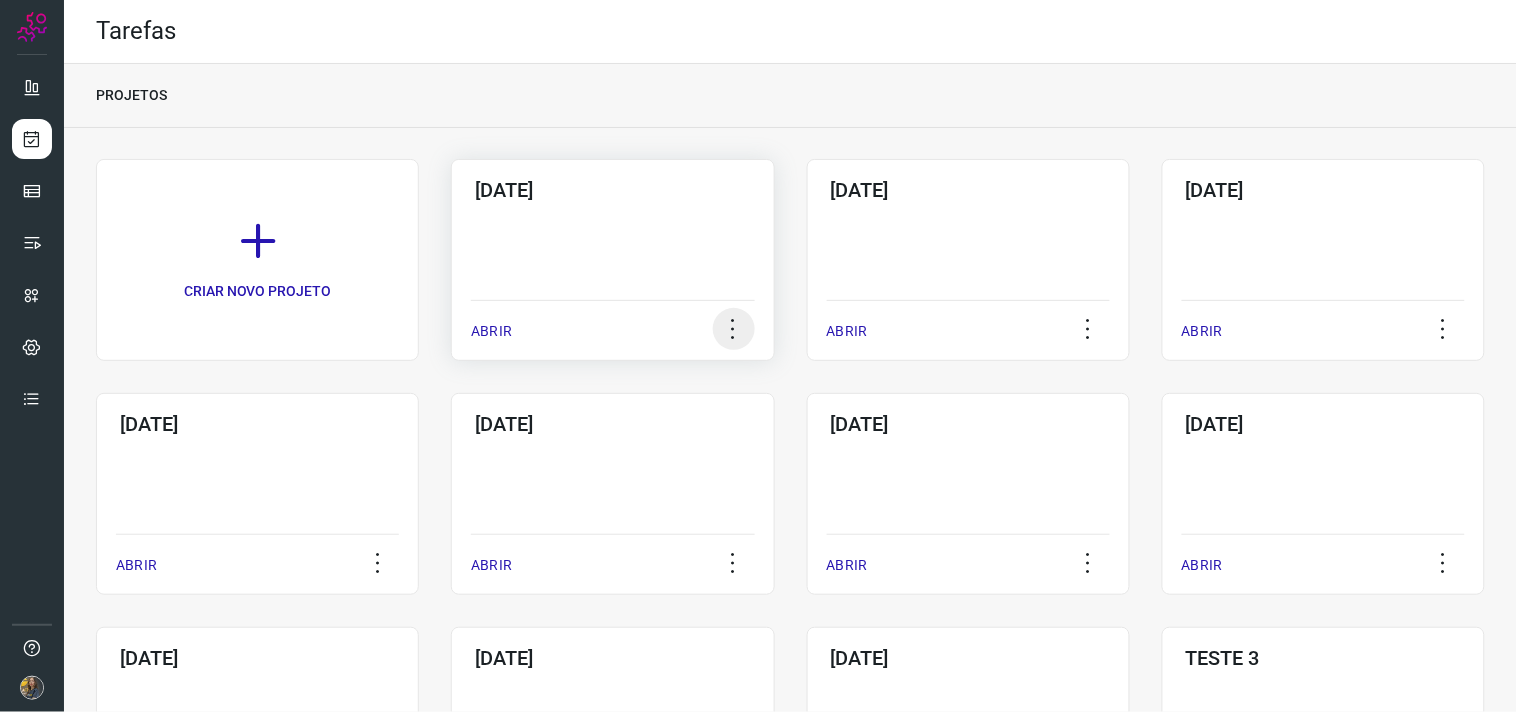 click 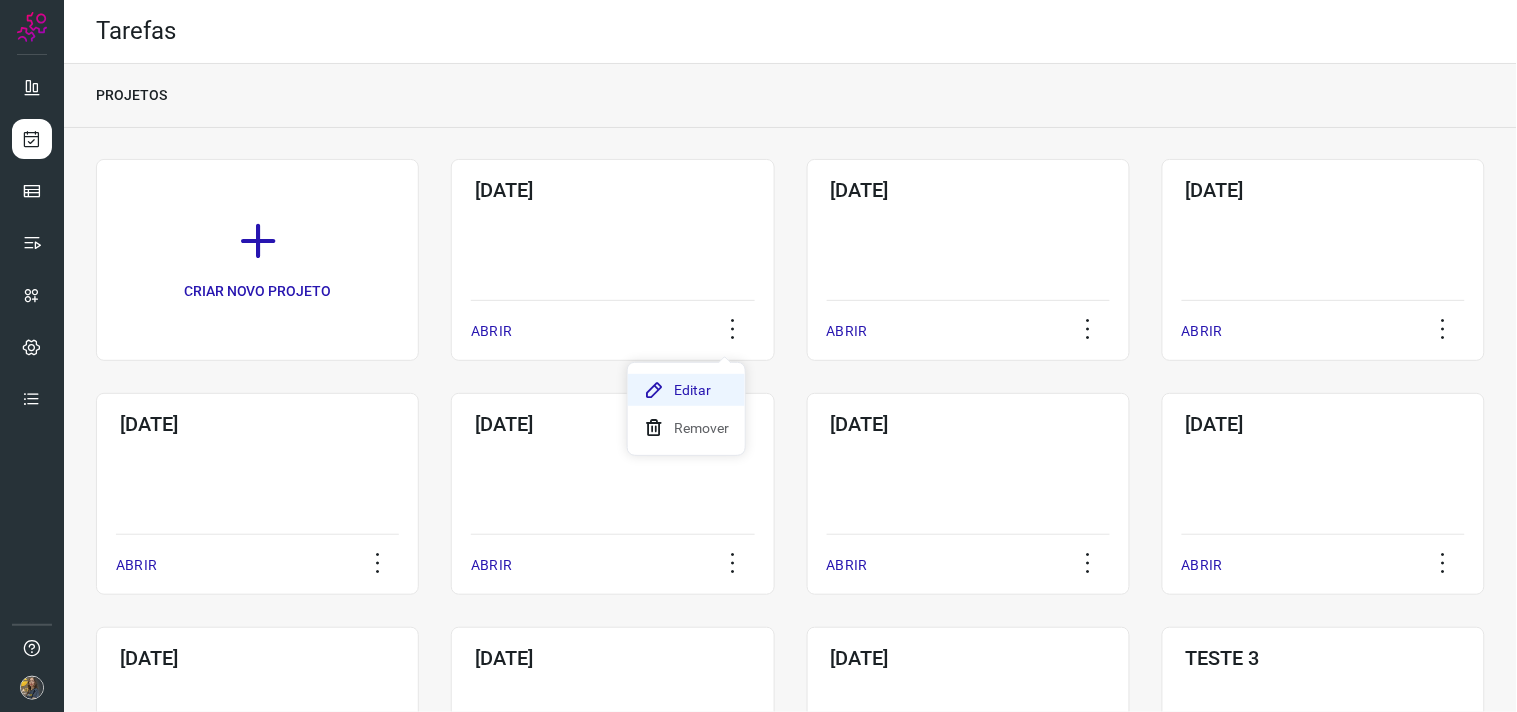 click on "Editar" 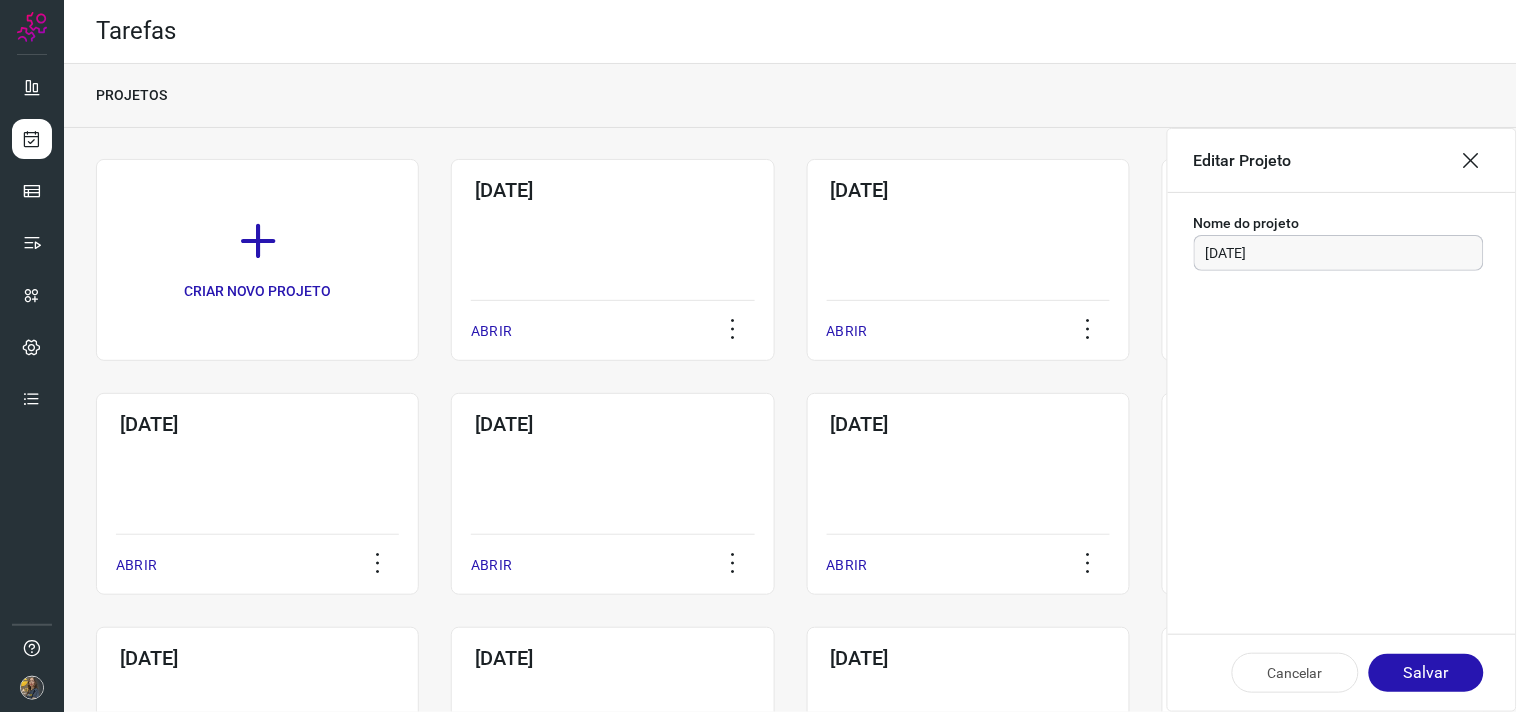 click on "08/08/2025" at bounding box center (1339, 253) 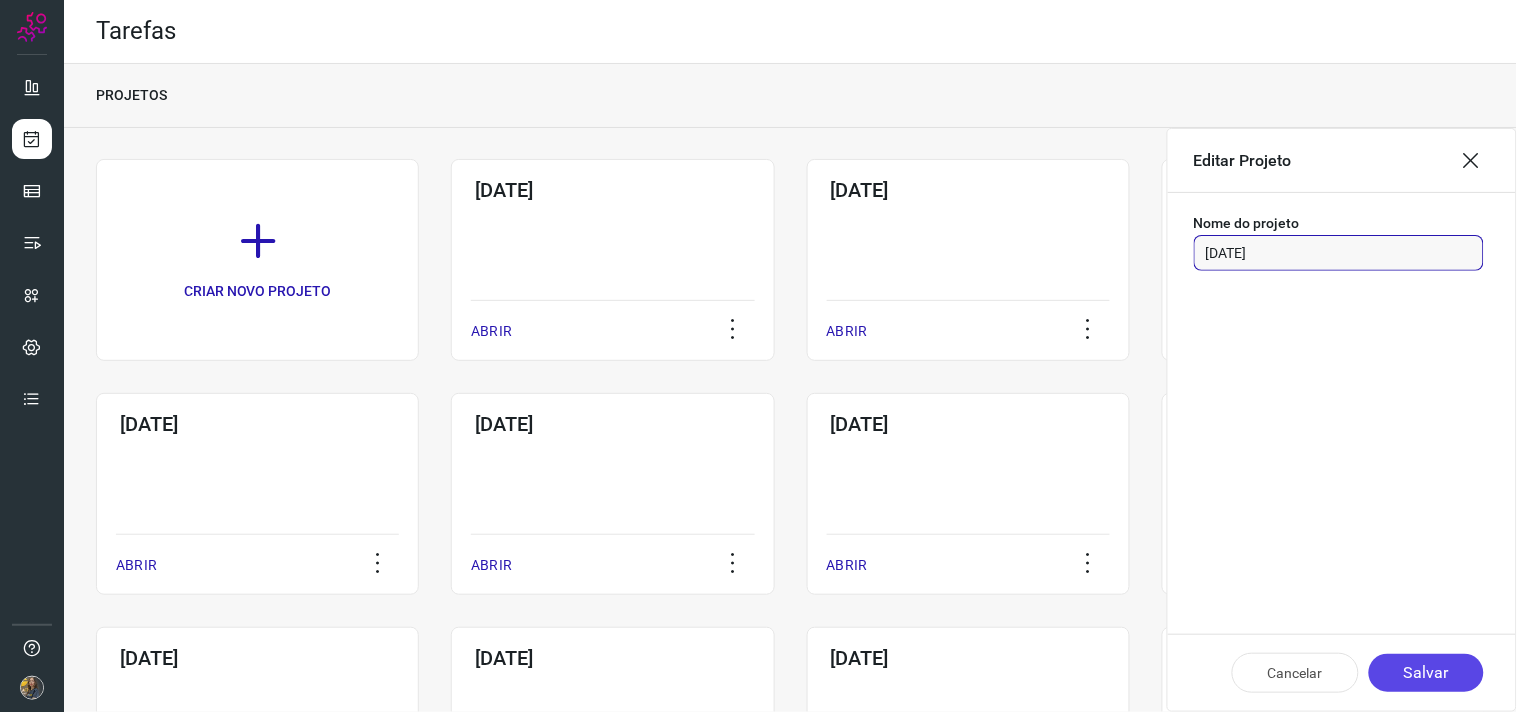 type on "08/07/2025" 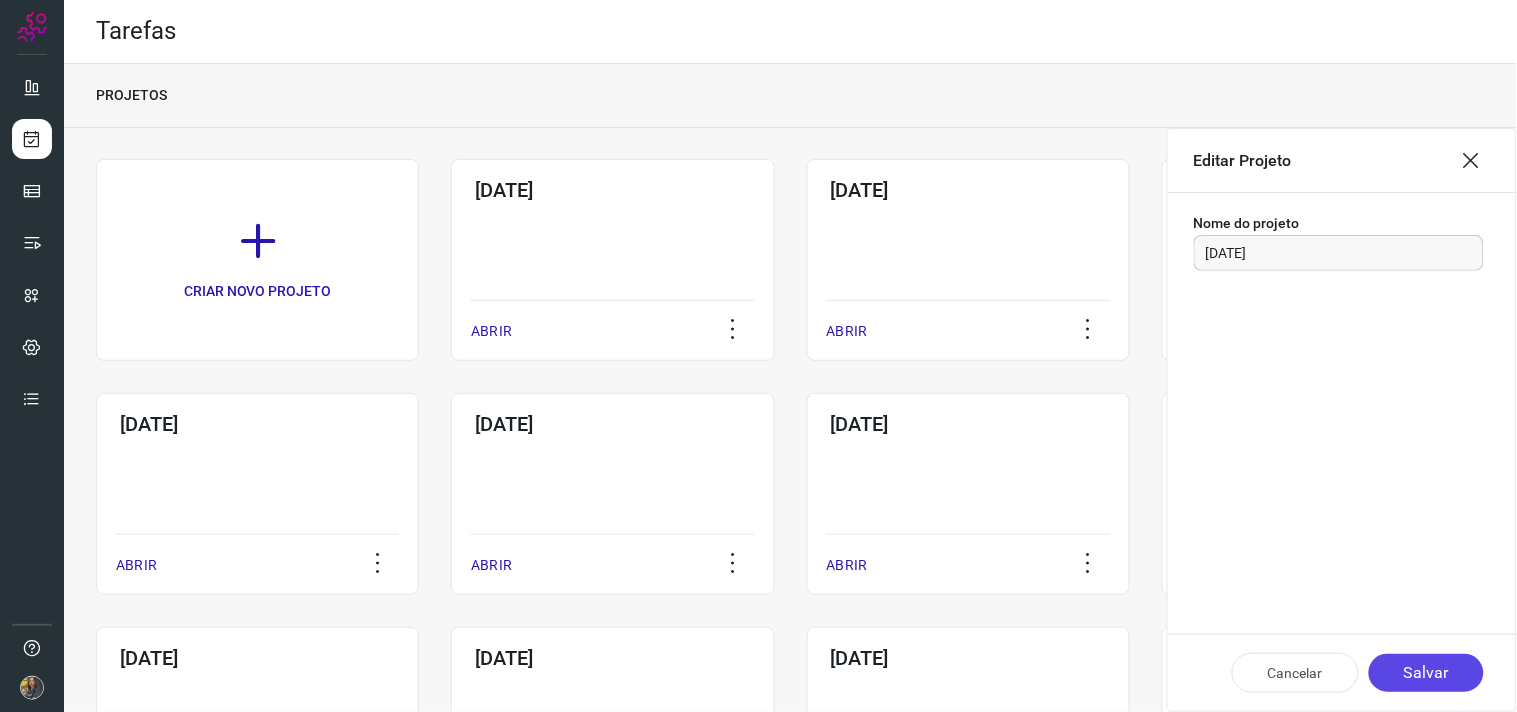 click on "Salvar" at bounding box center [1426, 673] 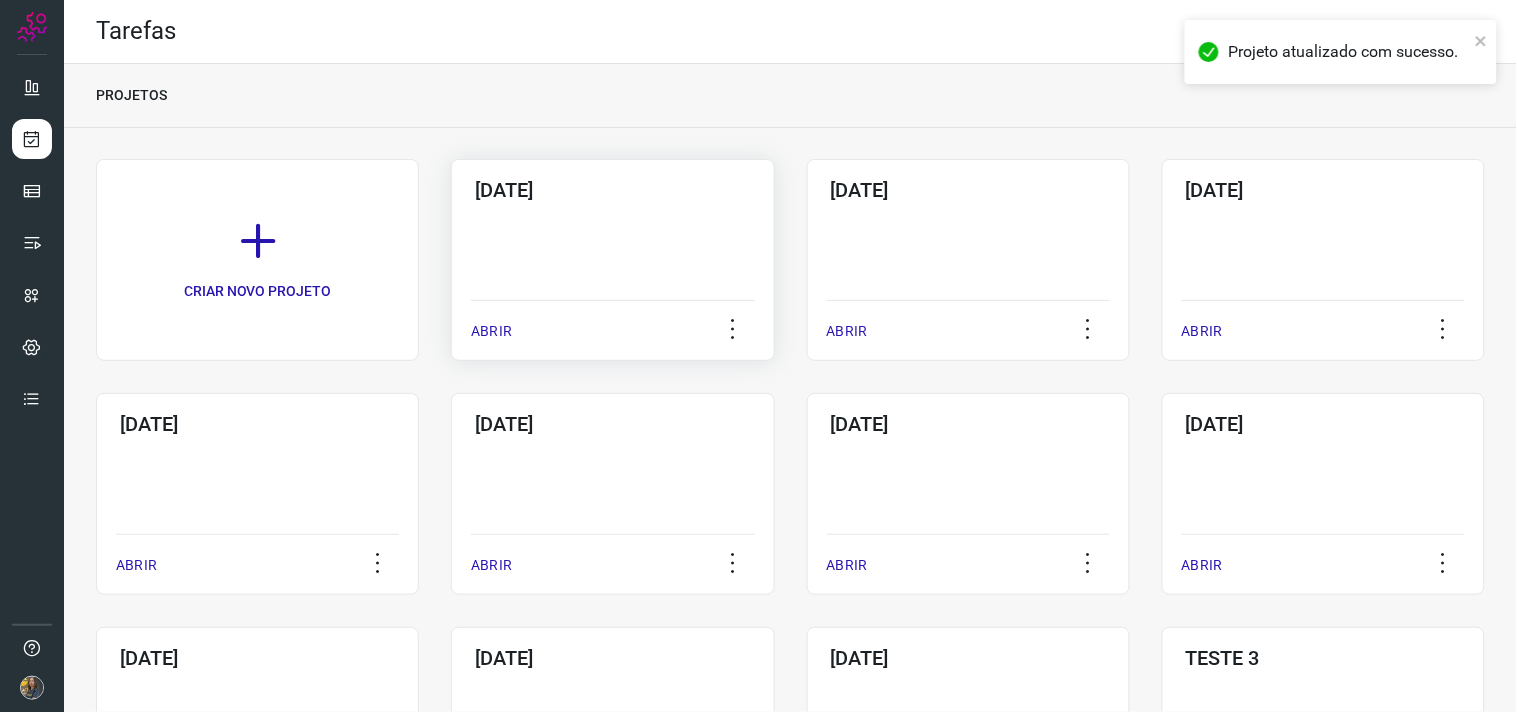 click on "08/07/2025  ABRIR" 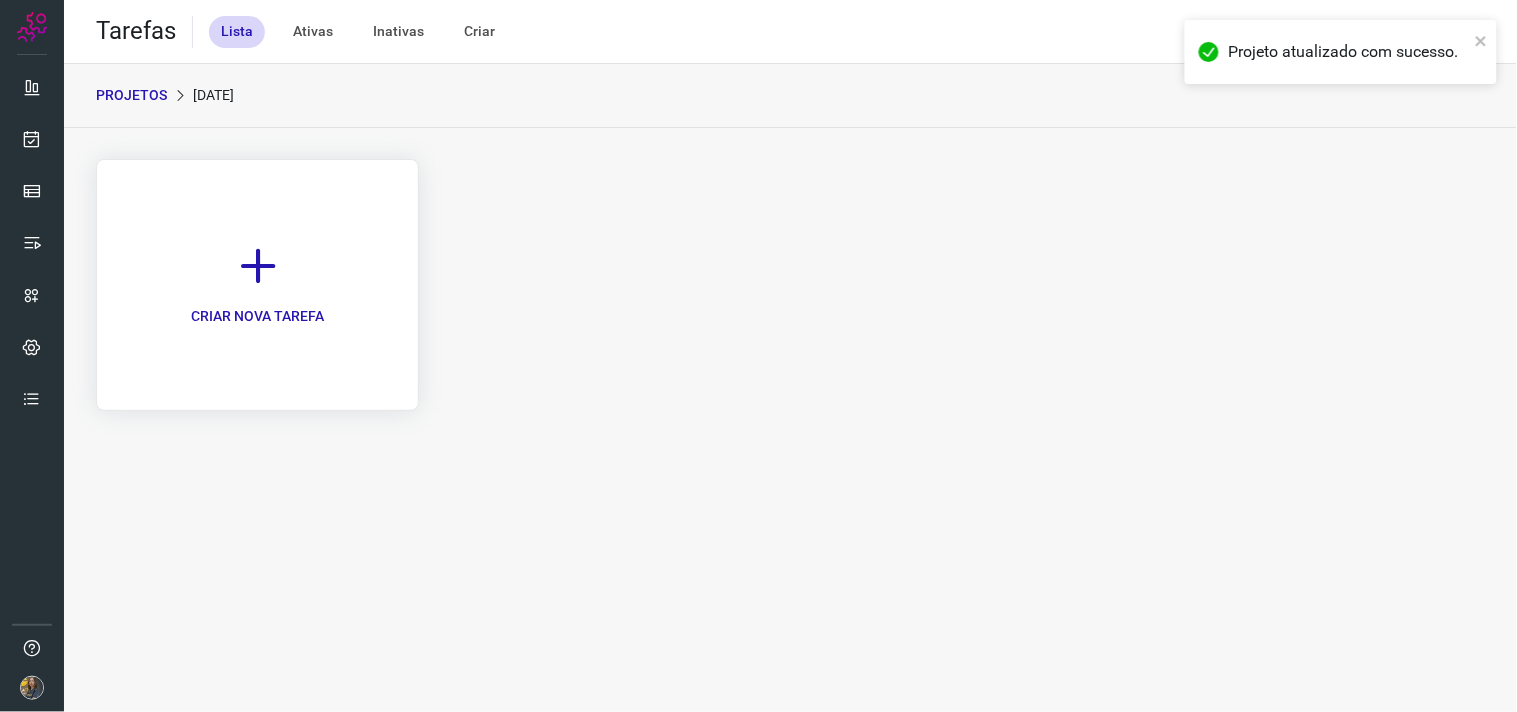 click at bounding box center (258, 266) 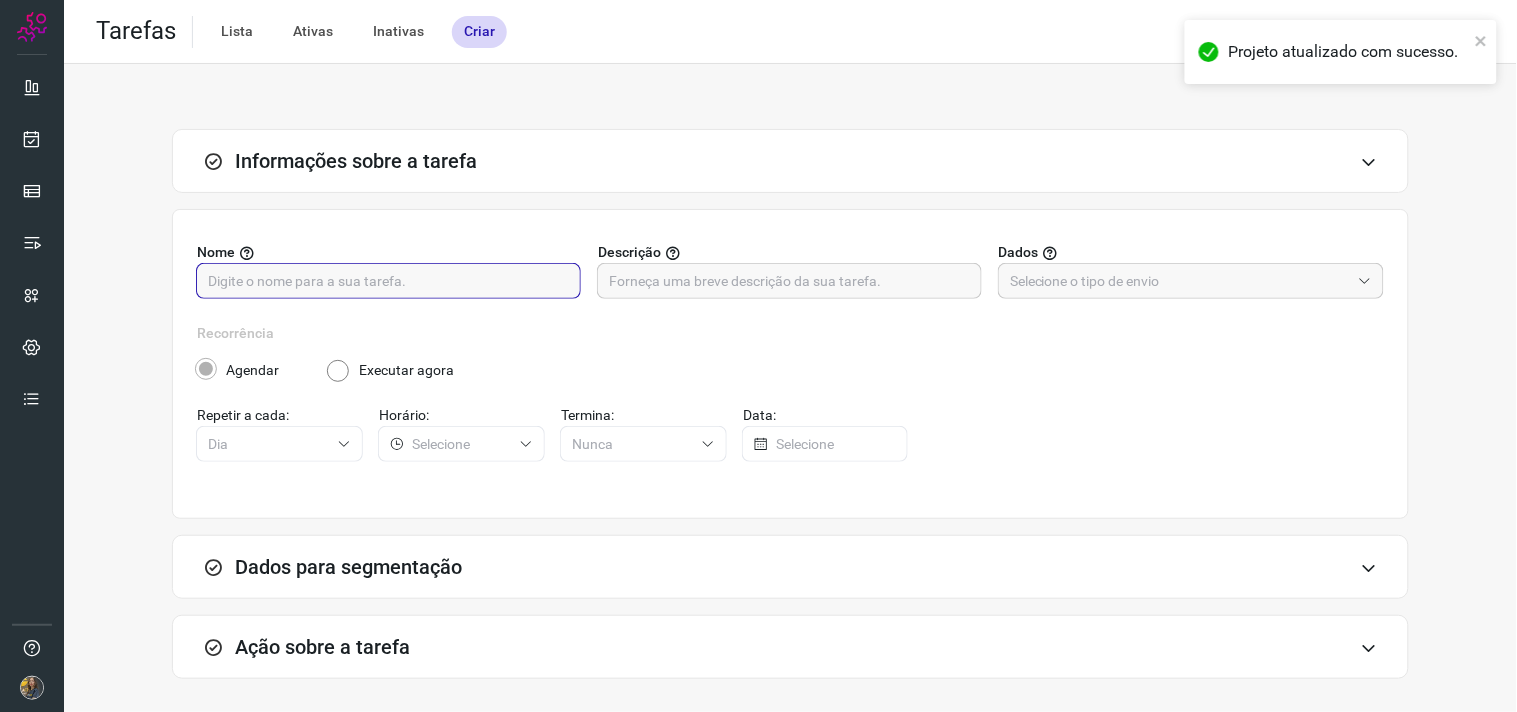 click at bounding box center [388, 281] 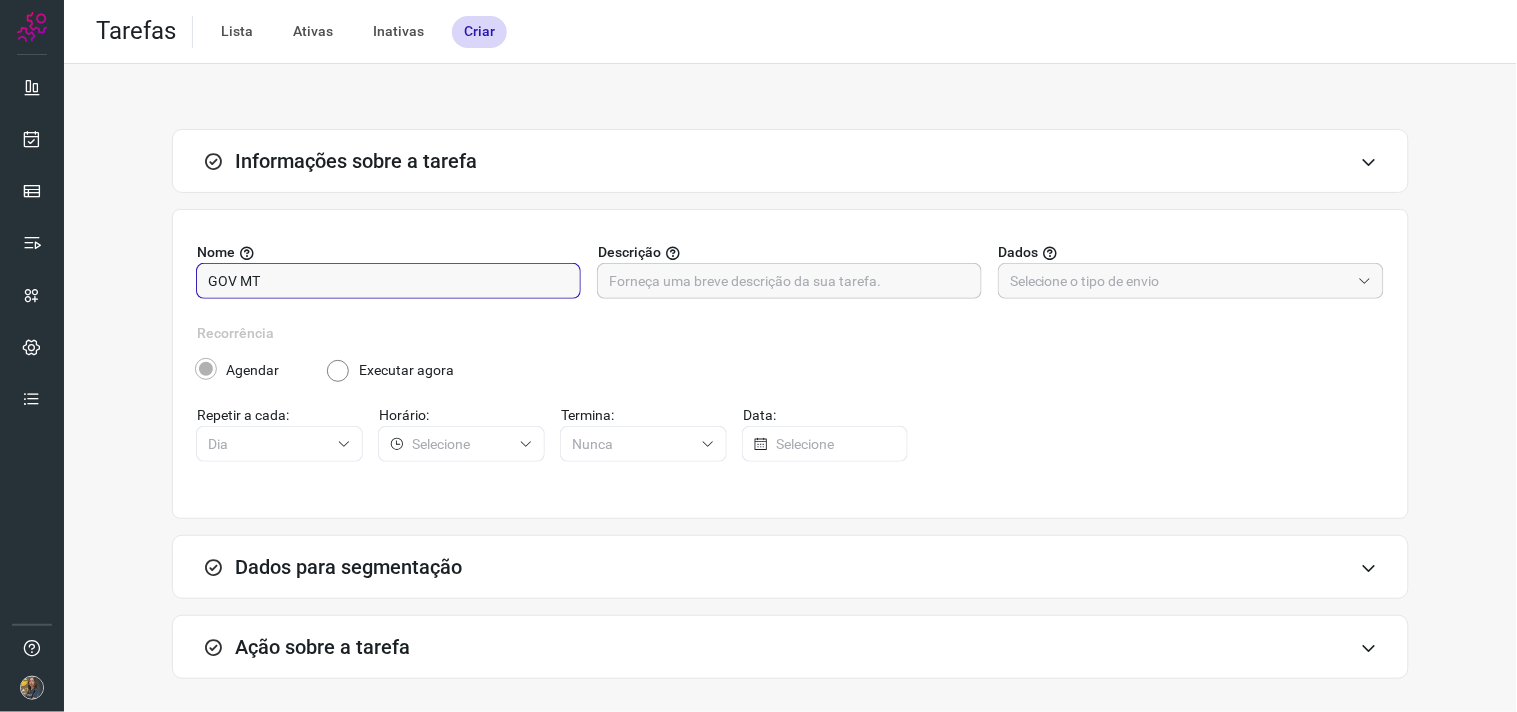 type on "GOV MT" 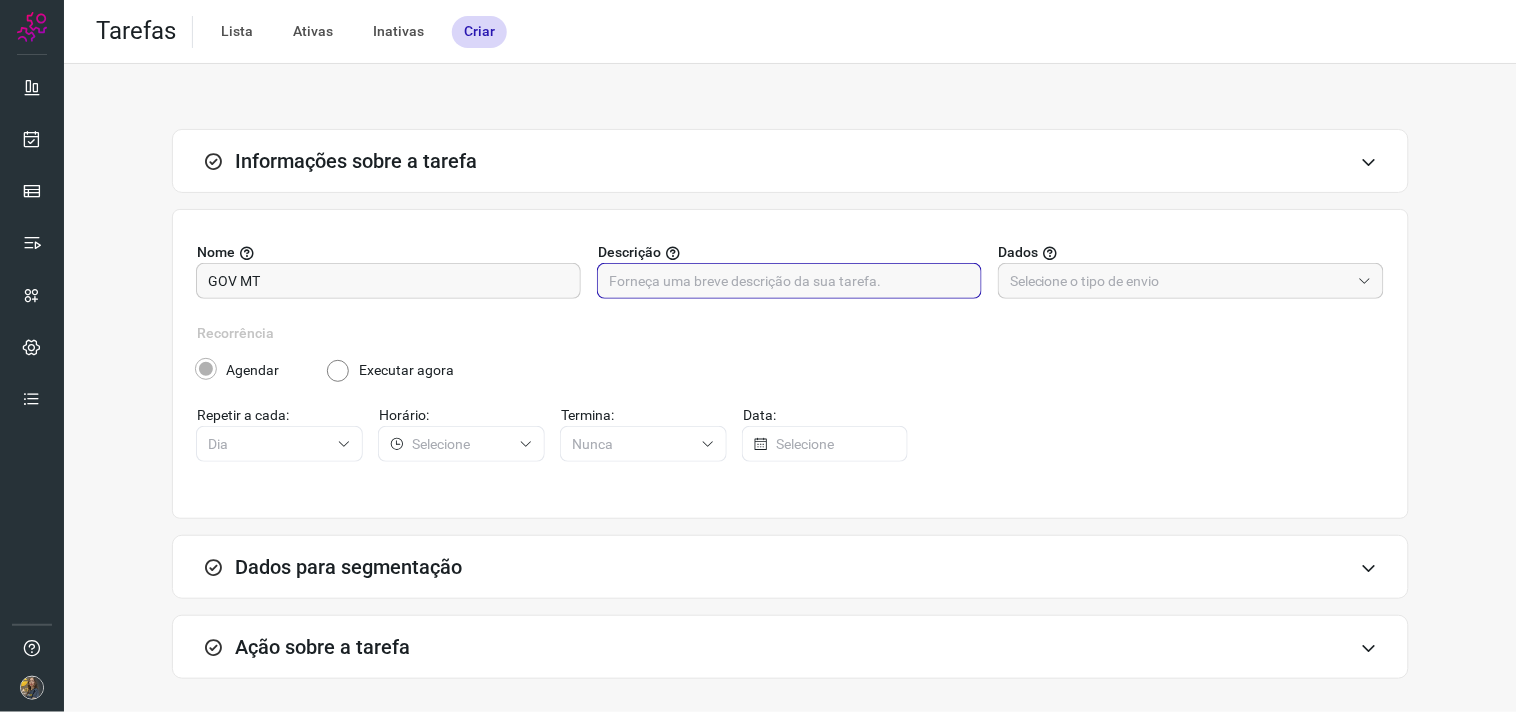 click at bounding box center (789, 281) 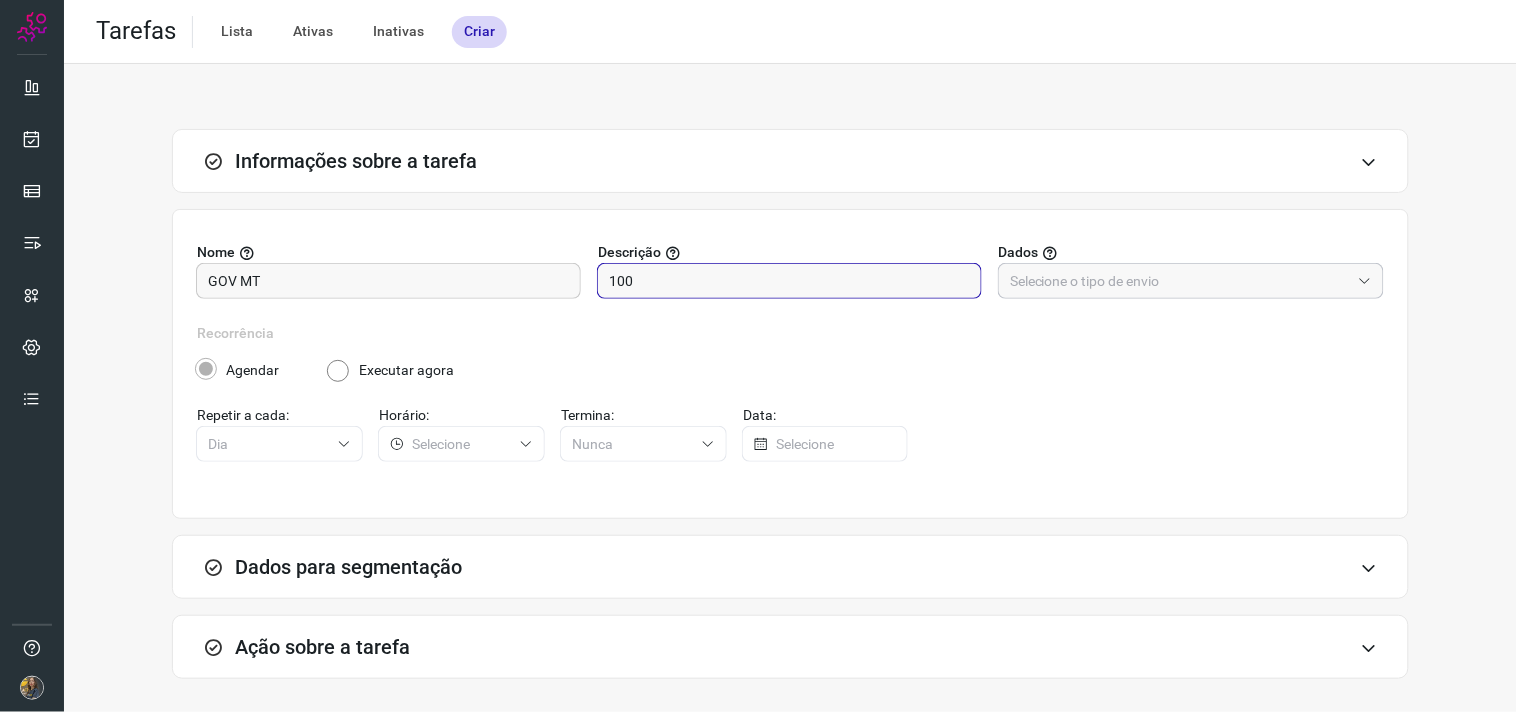 type on "100" 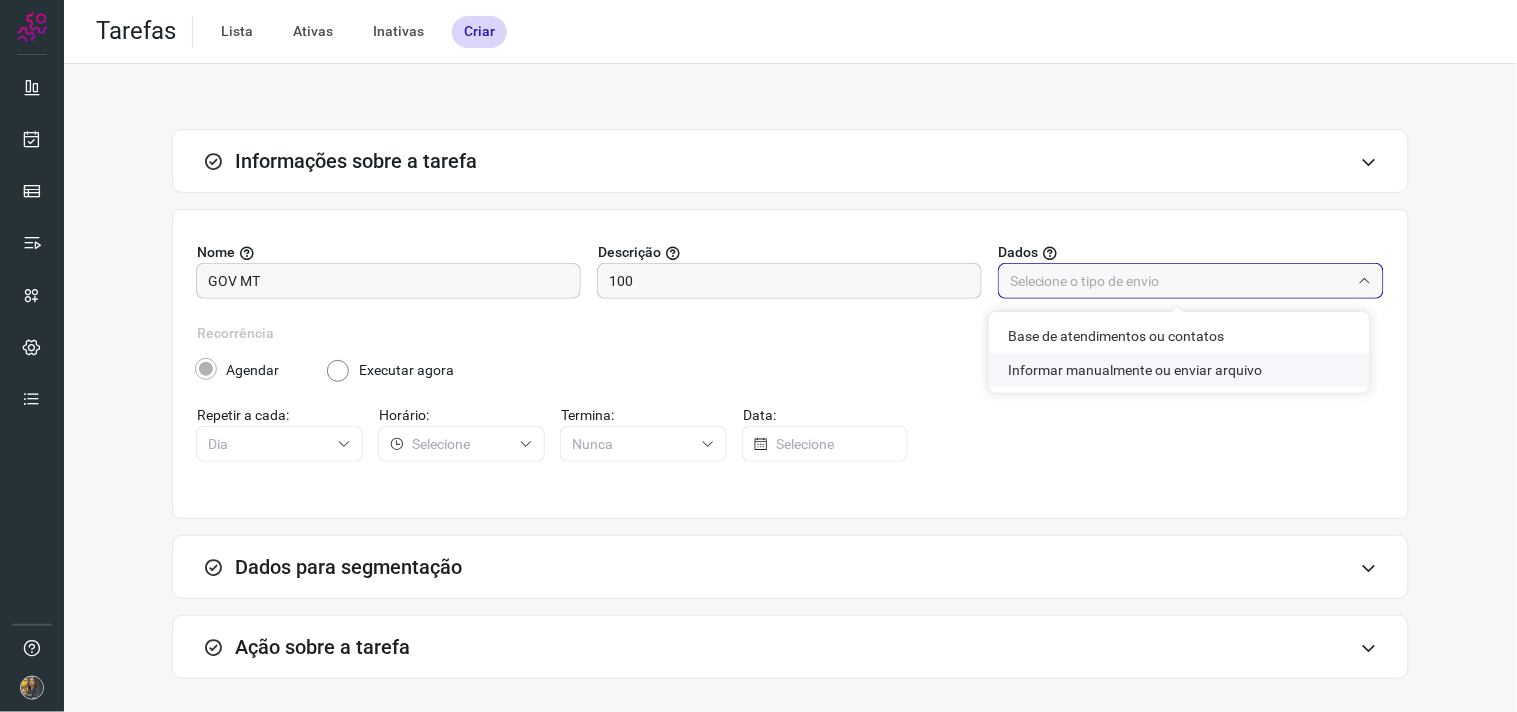 click on "Informar manualmente ou enviar arquivo" 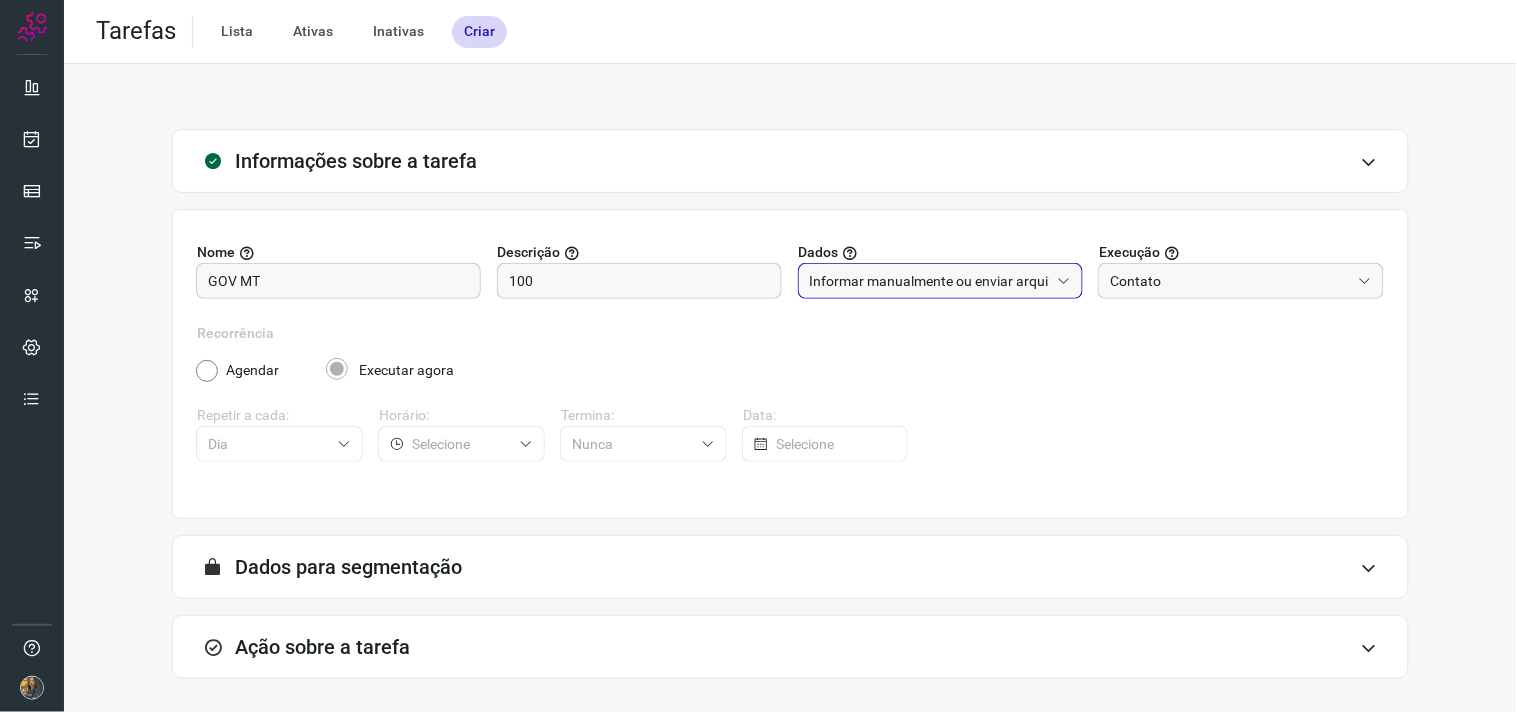 click on "100" 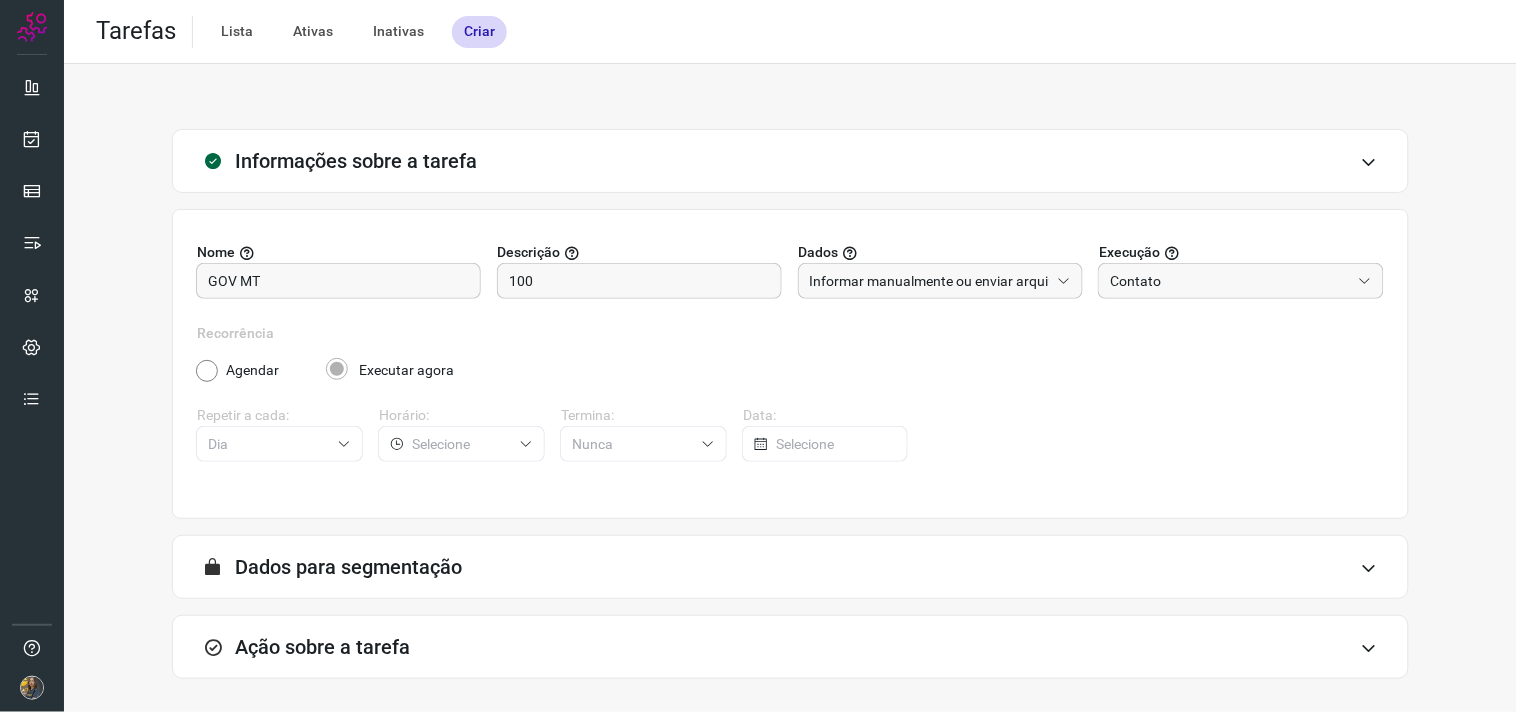 click on "Descrição" at bounding box center [640, 252] 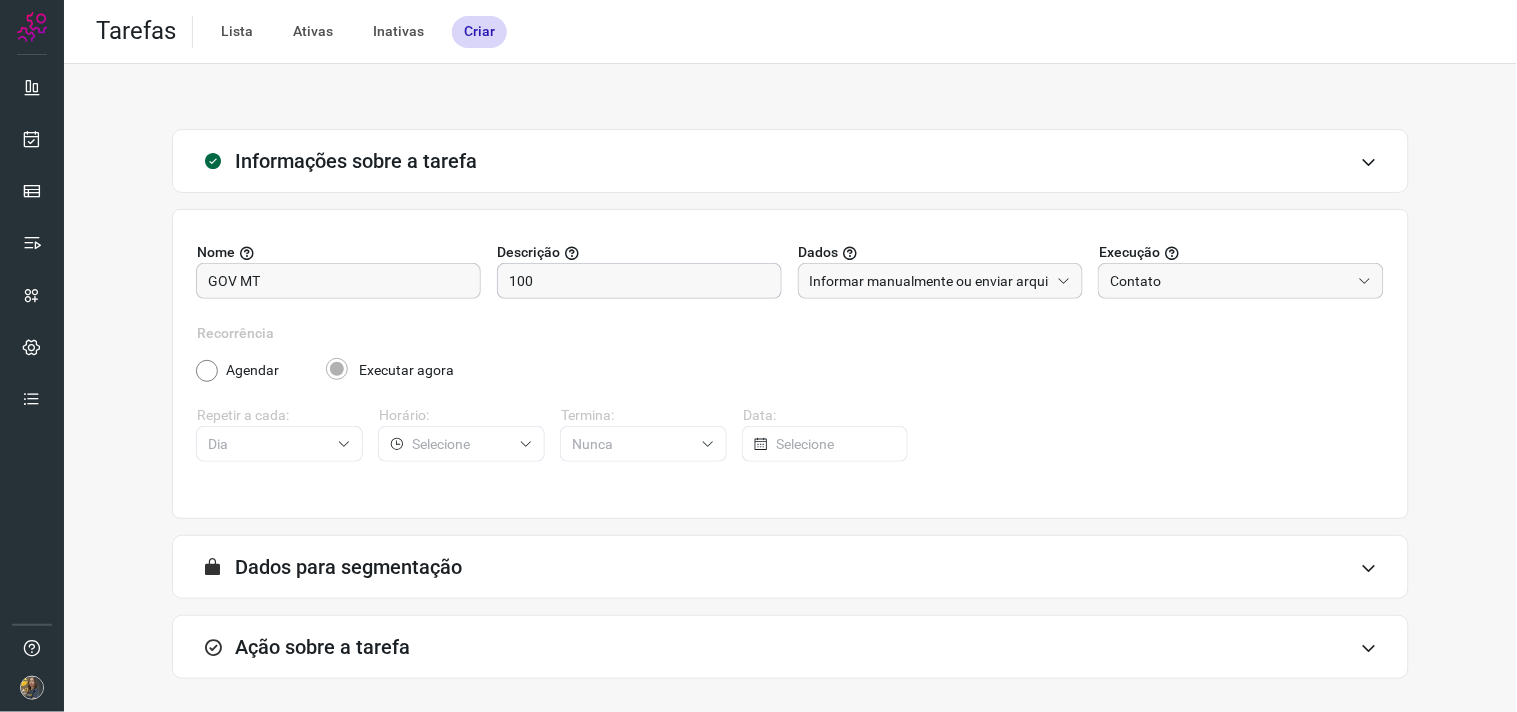 click on "100" at bounding box center (639, 281) 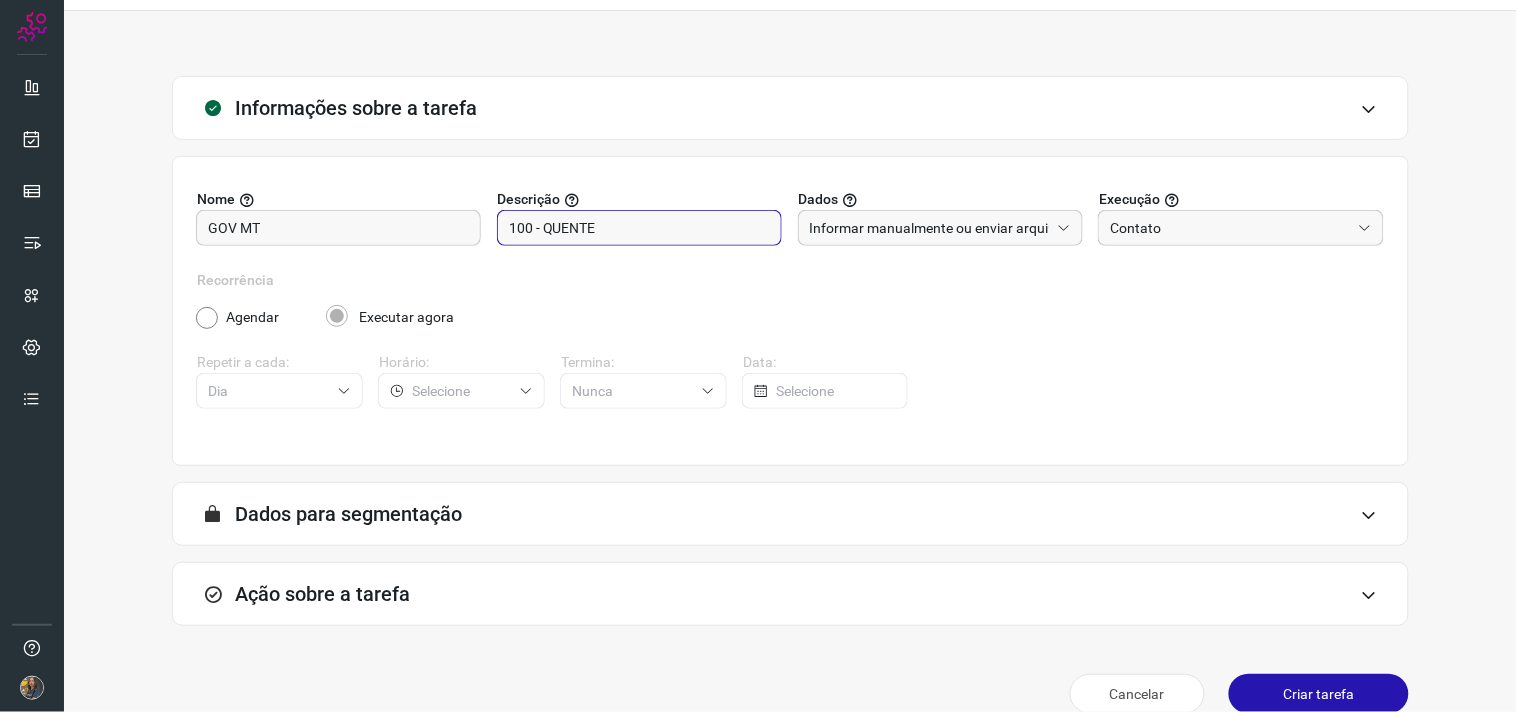 scroll, scrollTop: 82, scrollLeft: 0, axis: vertical 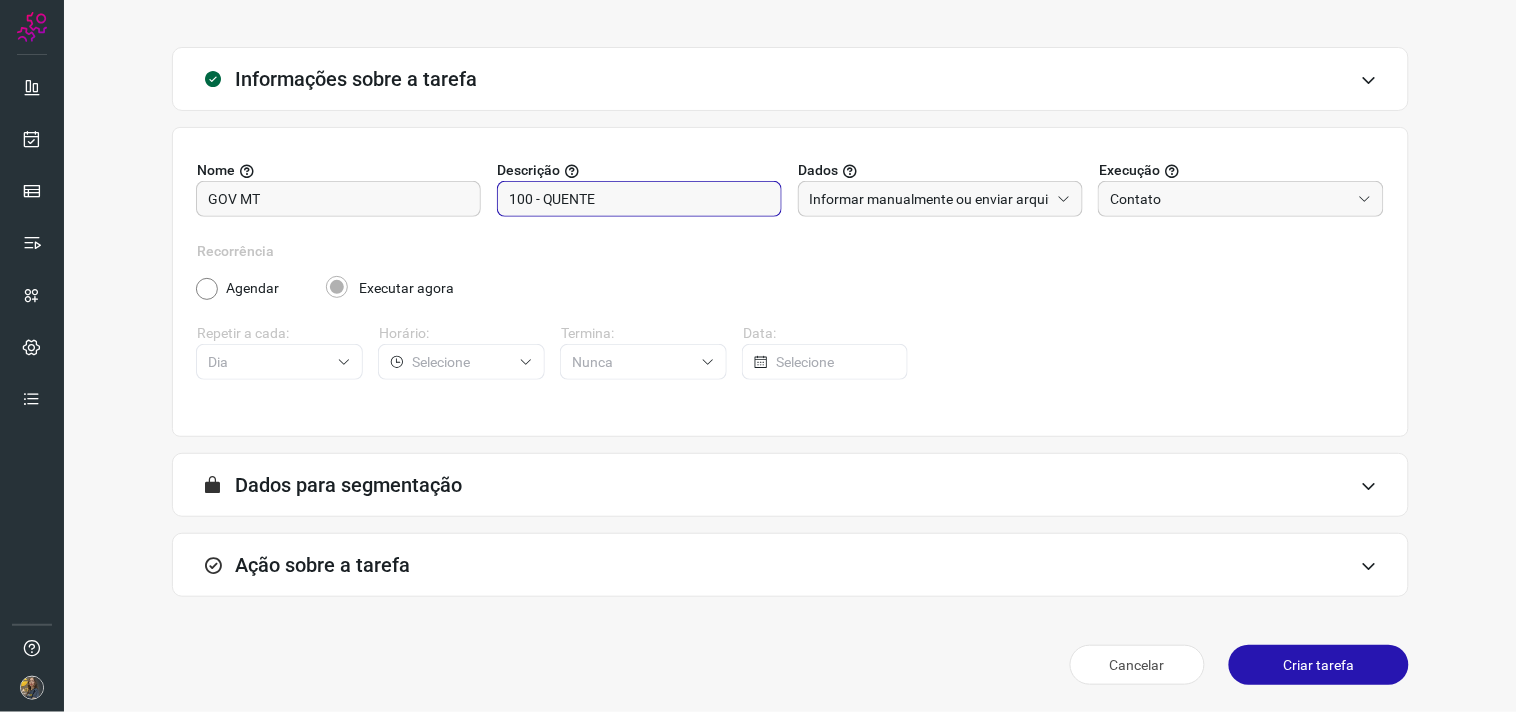 type on "100 - QUENTE" 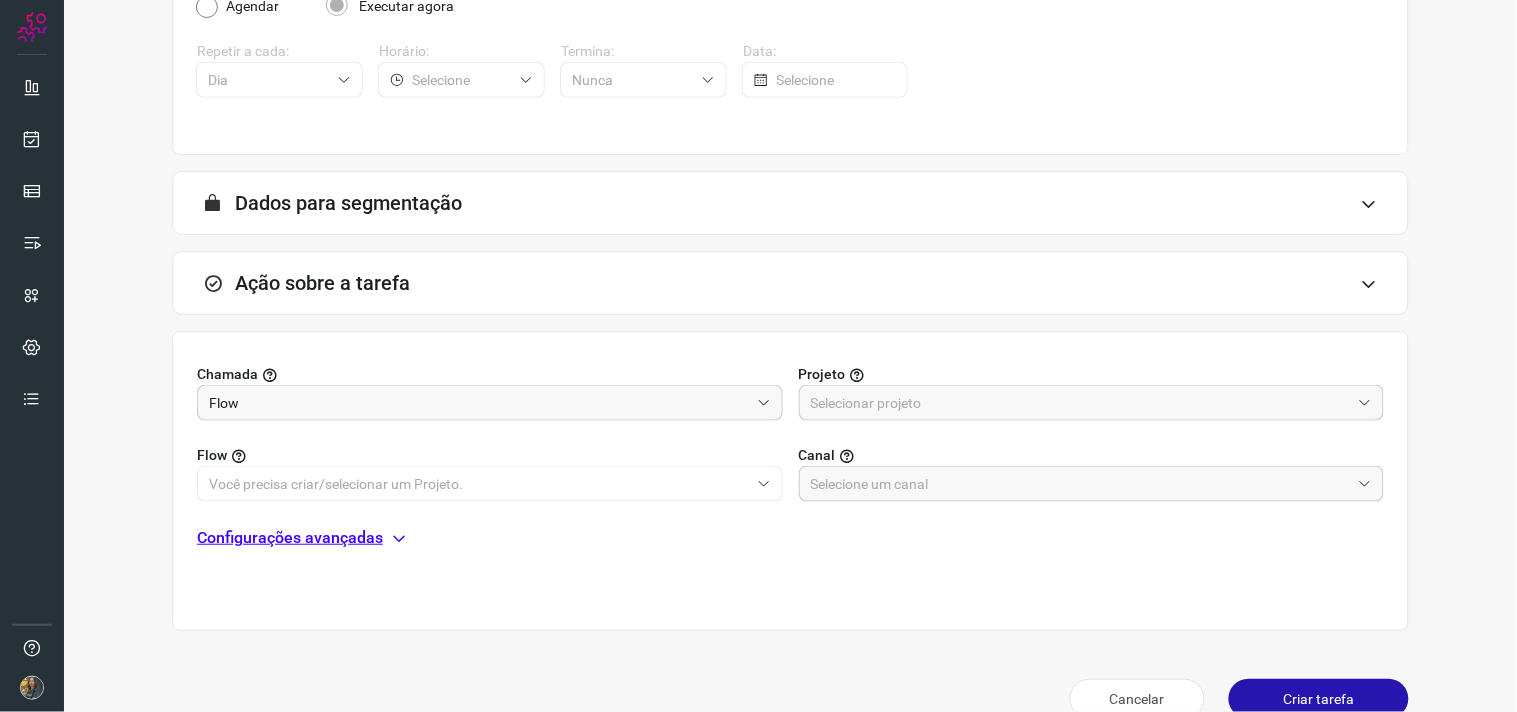 scroll, scrollTop: 398, scrollLeft: 0, axis: vertical 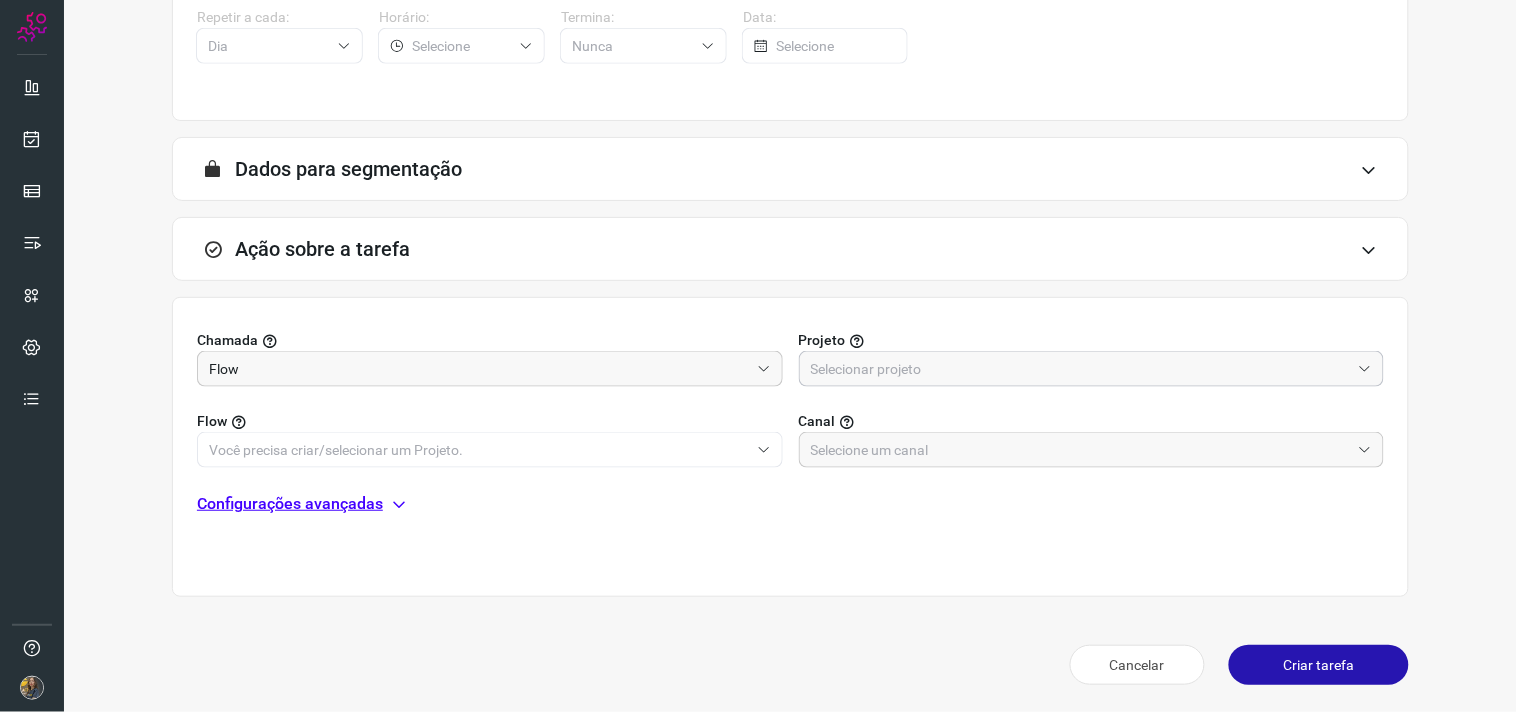 drag, startPoint x: 910, startPoint y: 373, endPoint x: 904, endPoint y: 384, distance: 12.529964 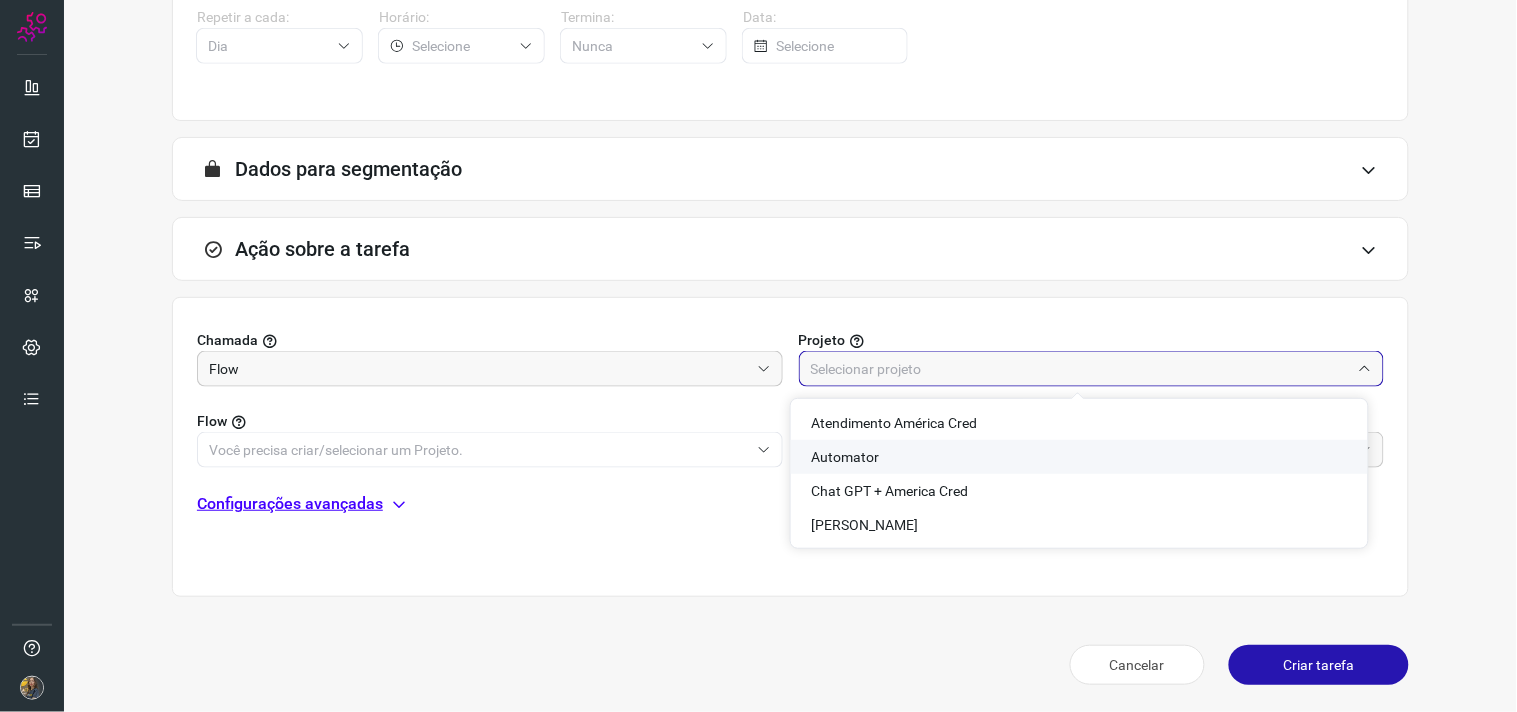 click on "Automator" 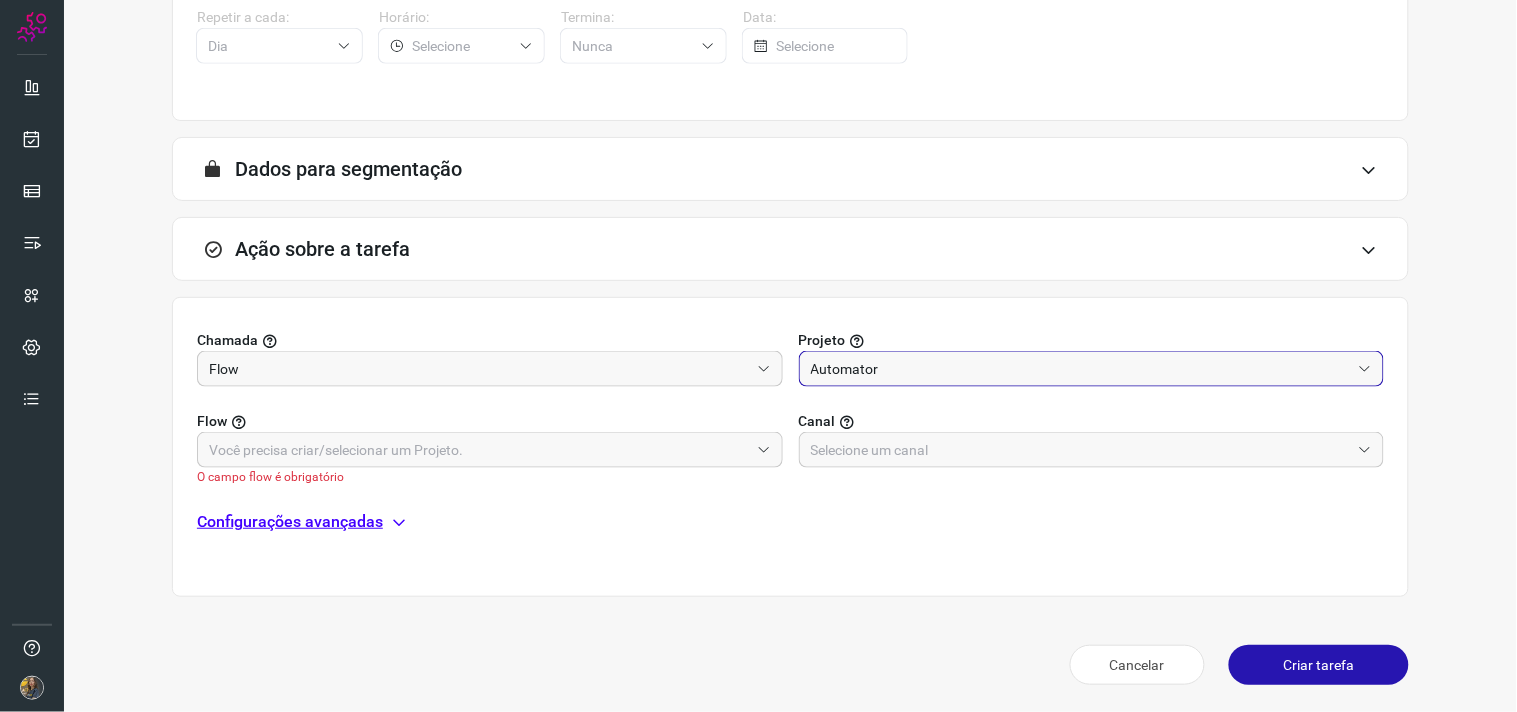 click on "Flow" at bounding box center (490, 421) 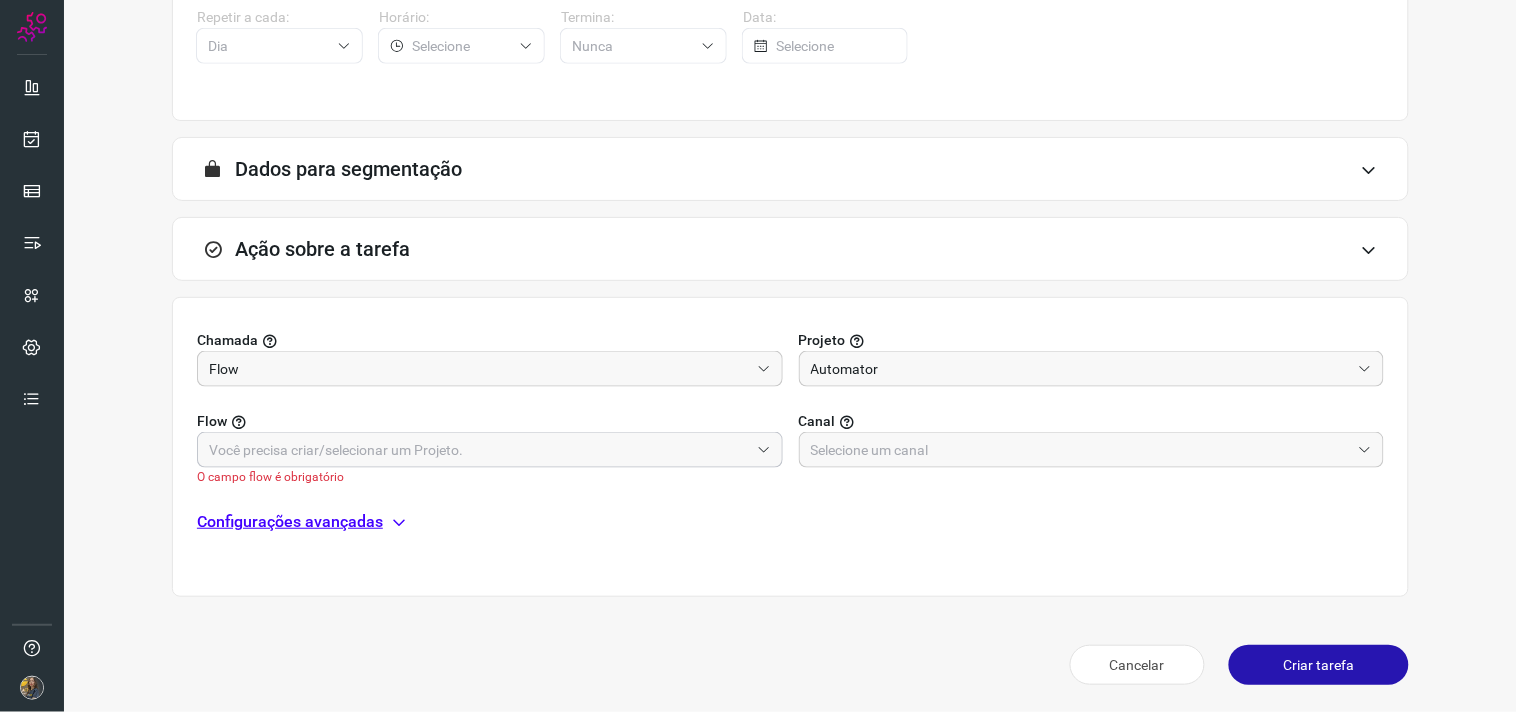 click on "Flow O campo flow é obrigatório" 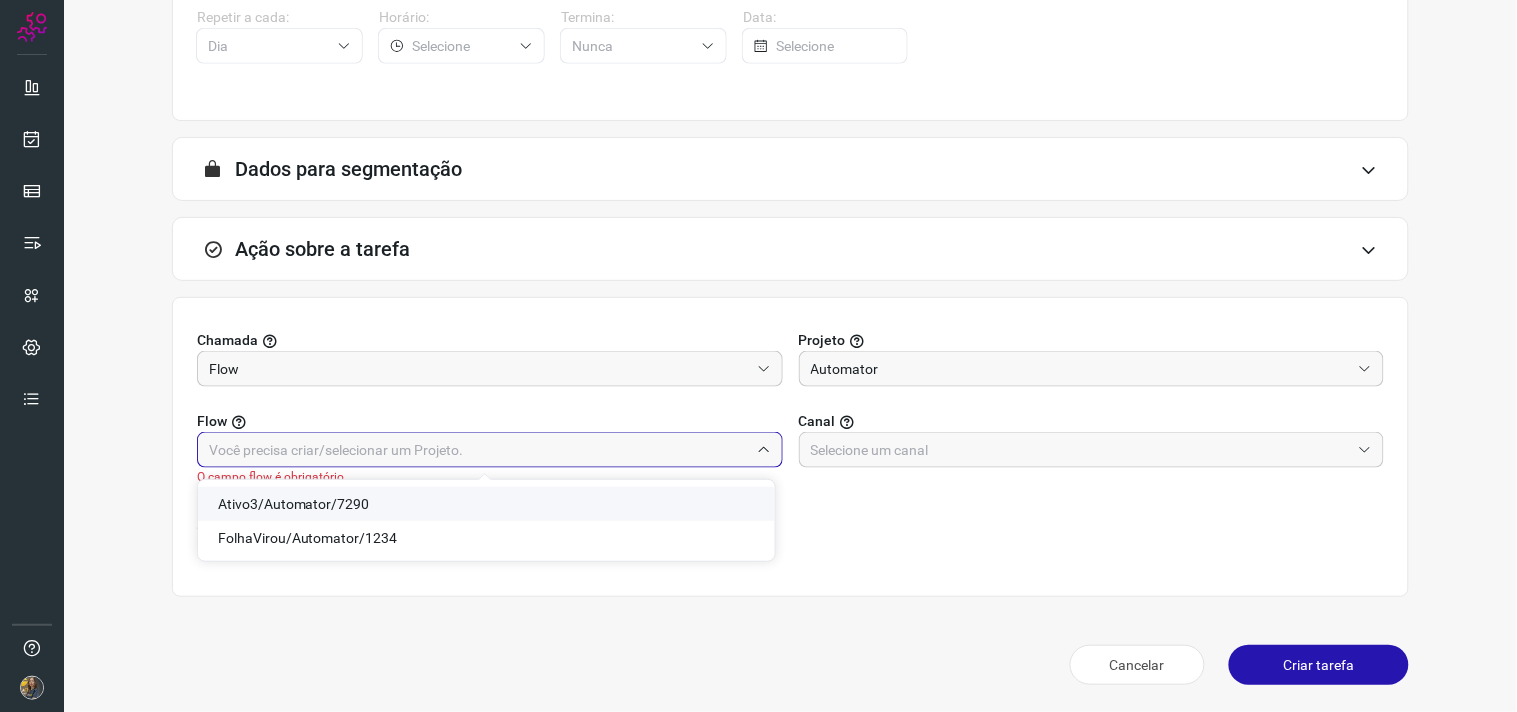 click on "Ativo3/Automator/7290" 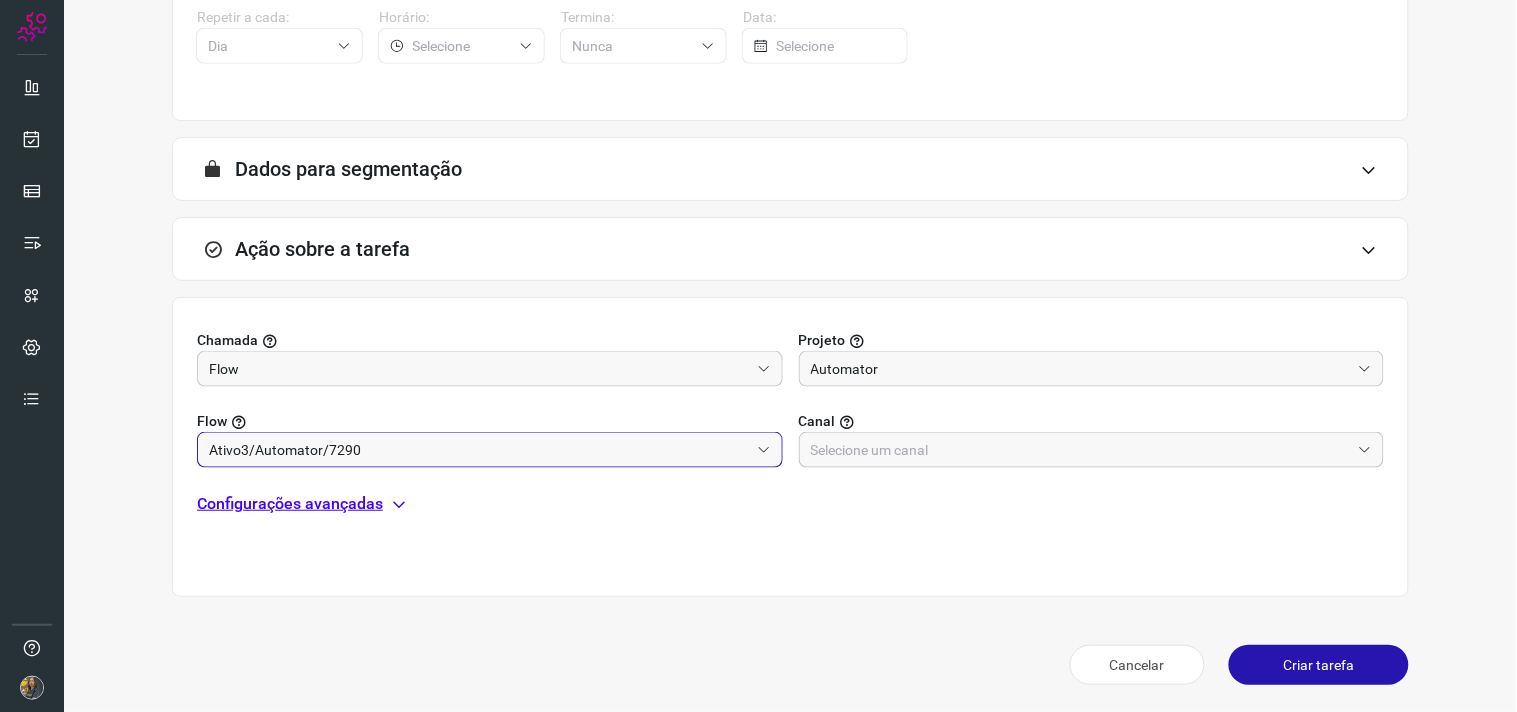 click at bounding box center (1081, 450) 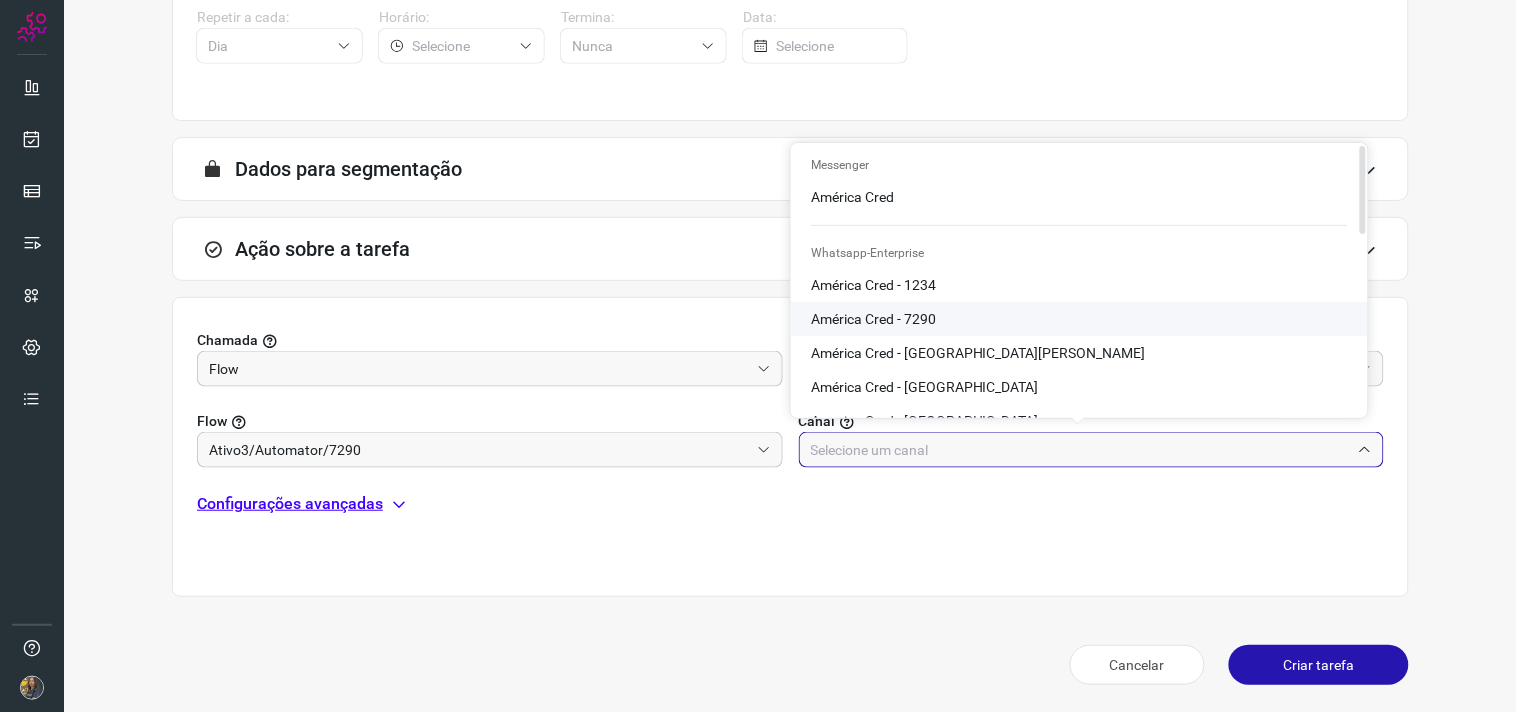 click on "América Cred - 7290" 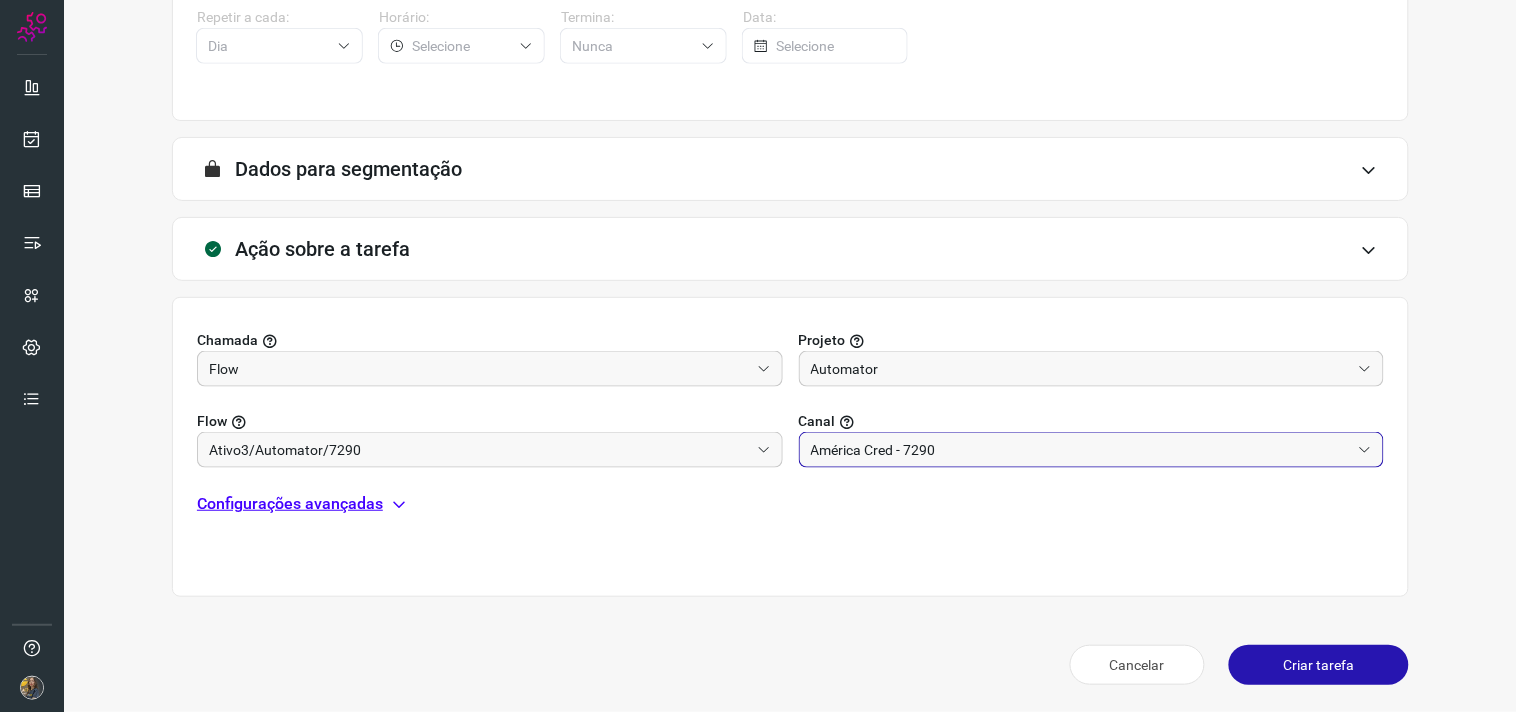 click on "Configurações avançadas" at bounding box center (290, 504) 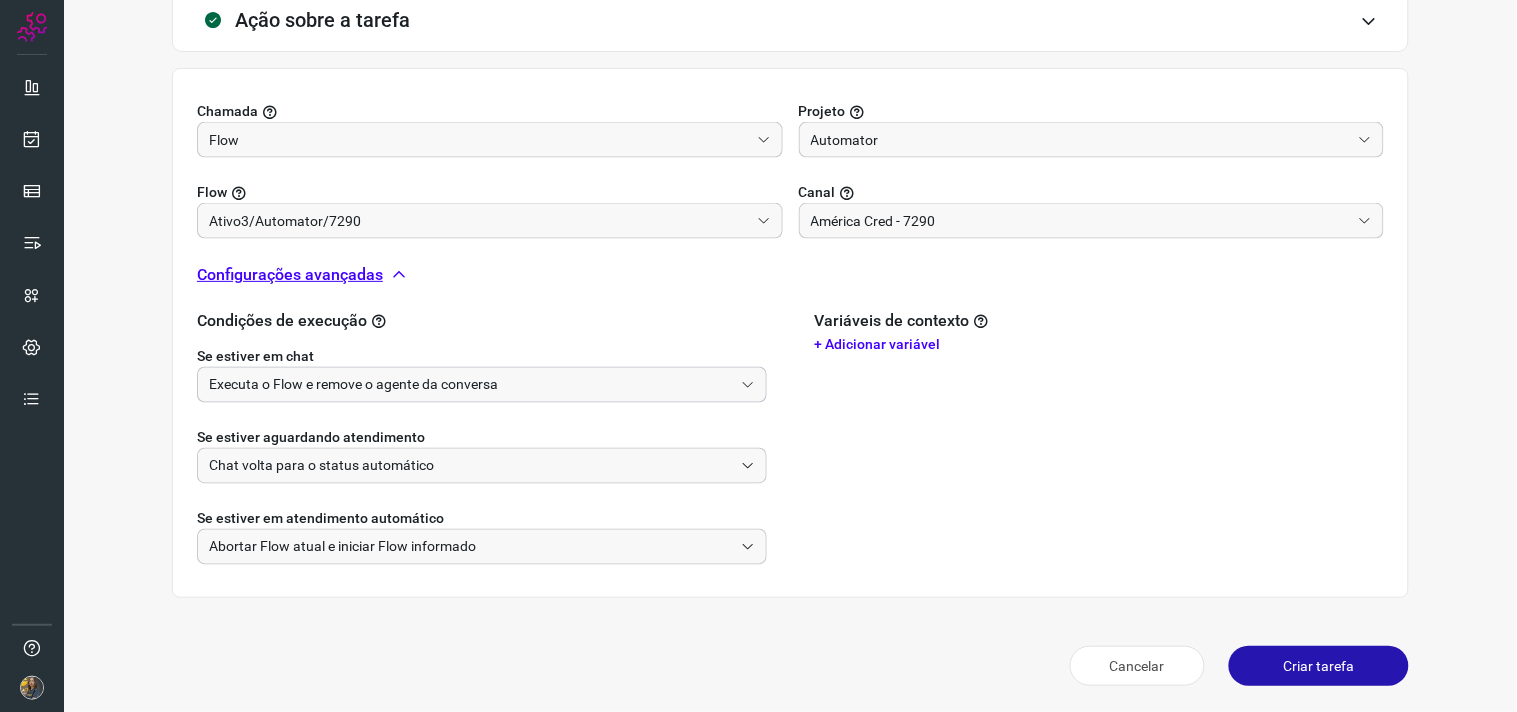 scroll, scrollTop: 628, scrollLeft: 0, axis: vertical 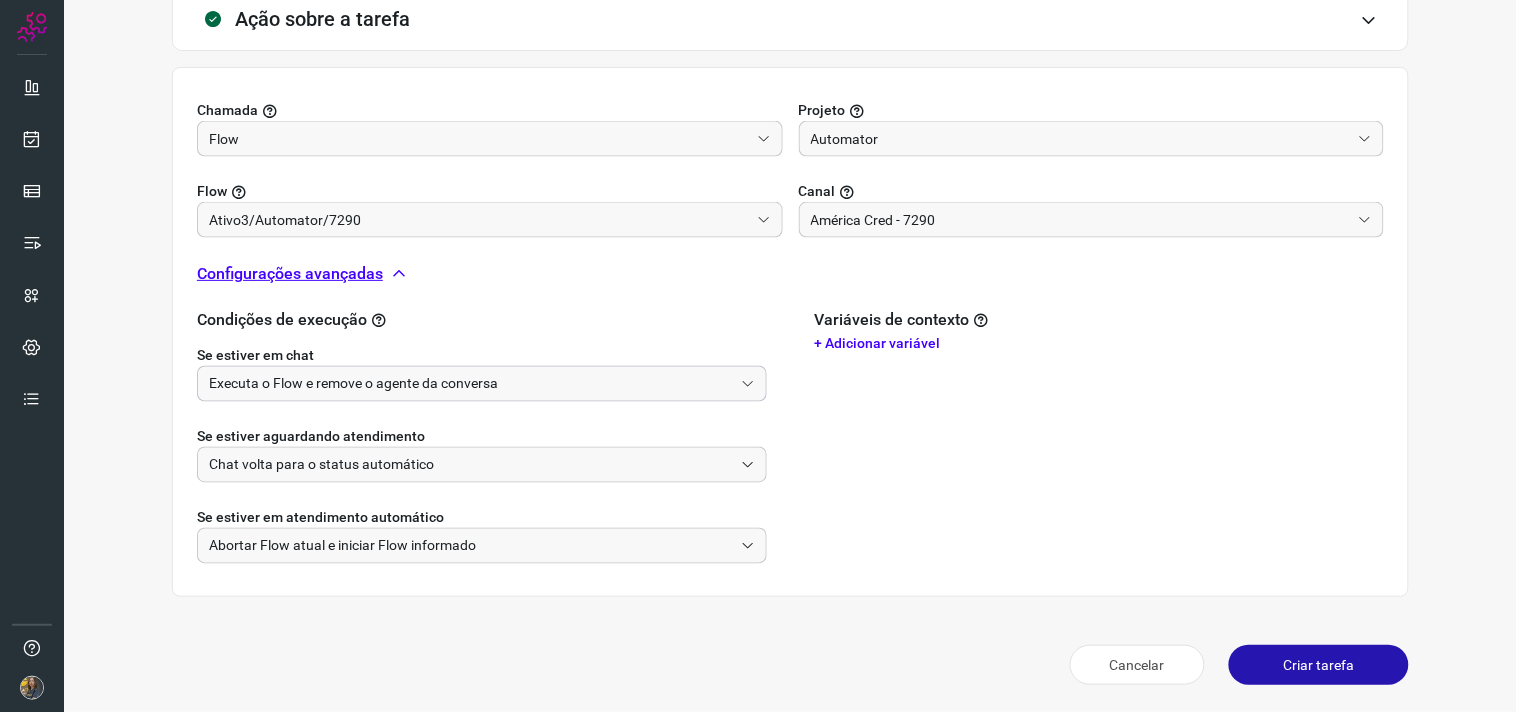 click on "Executa o Flow e remove o agente da conversa" at bounding box center [471, 384] 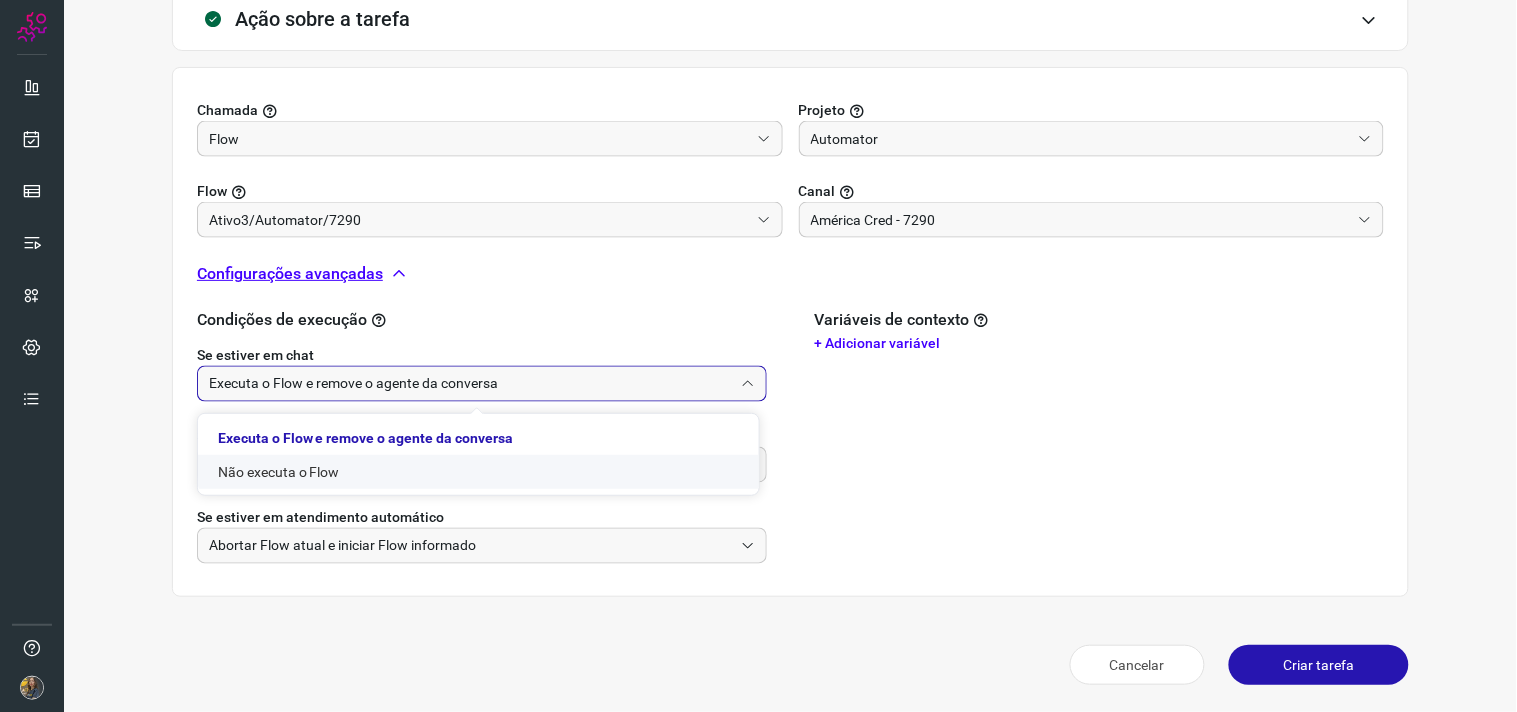 click on "Não executa o Flow" 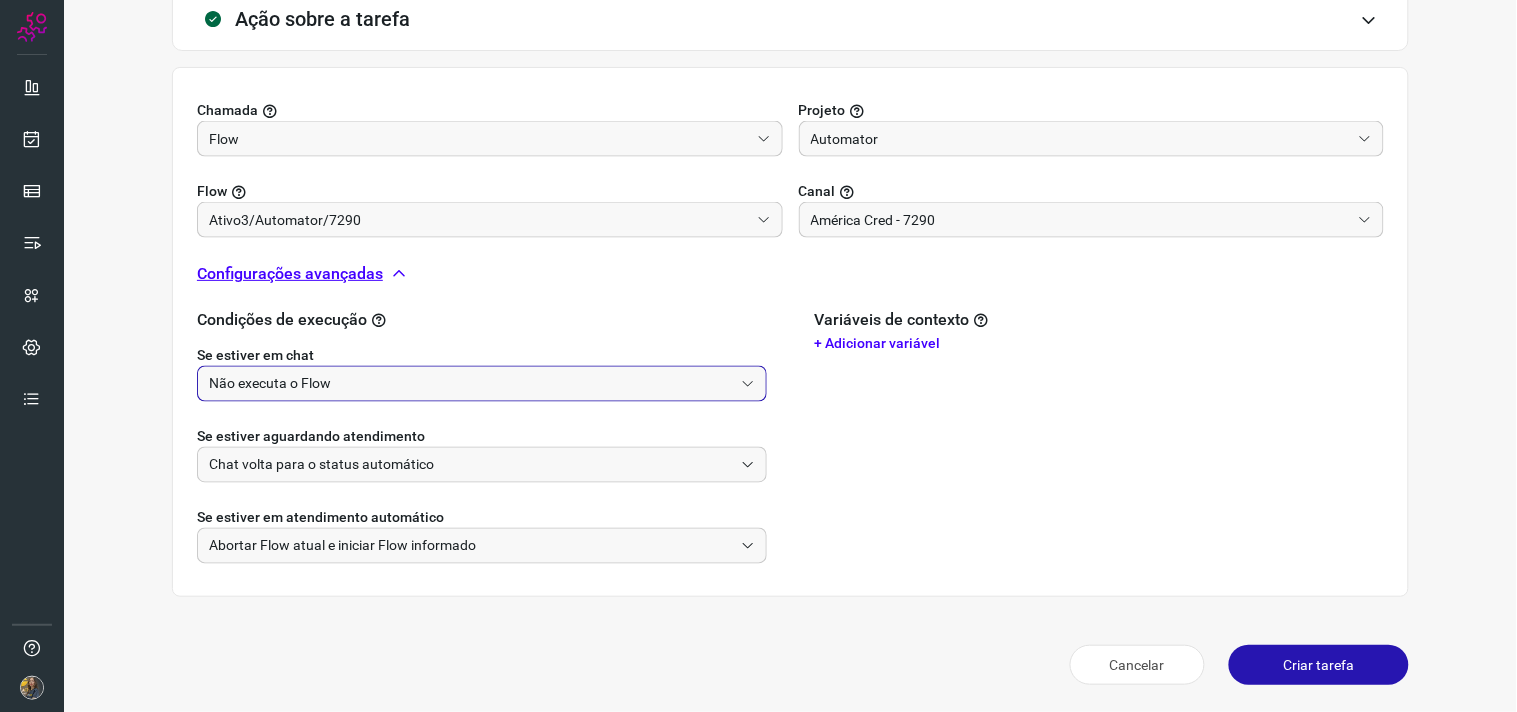 click on "Criar tarefa" at bounding box center (1319, 665) 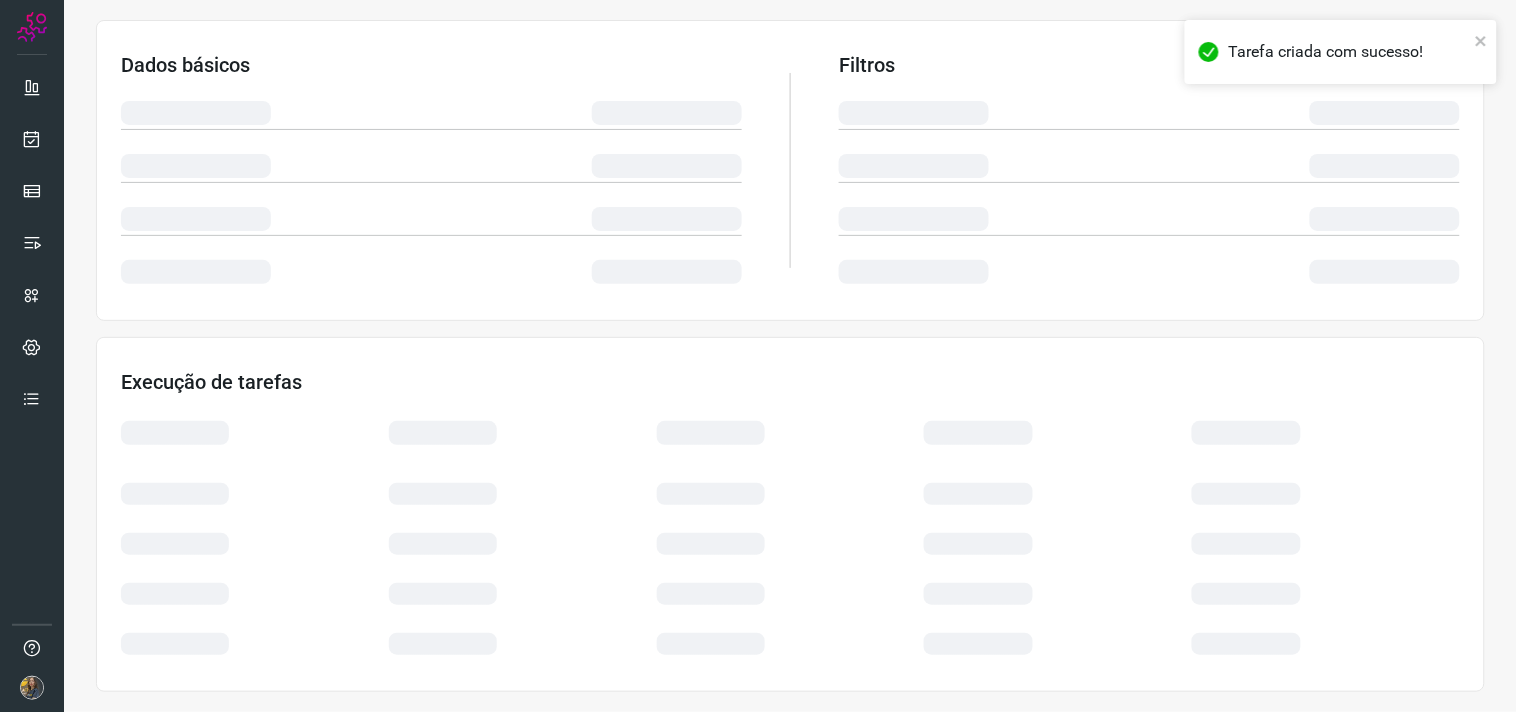scroll, scrollTop: 321, scrollLeft: 0, axis: vertical 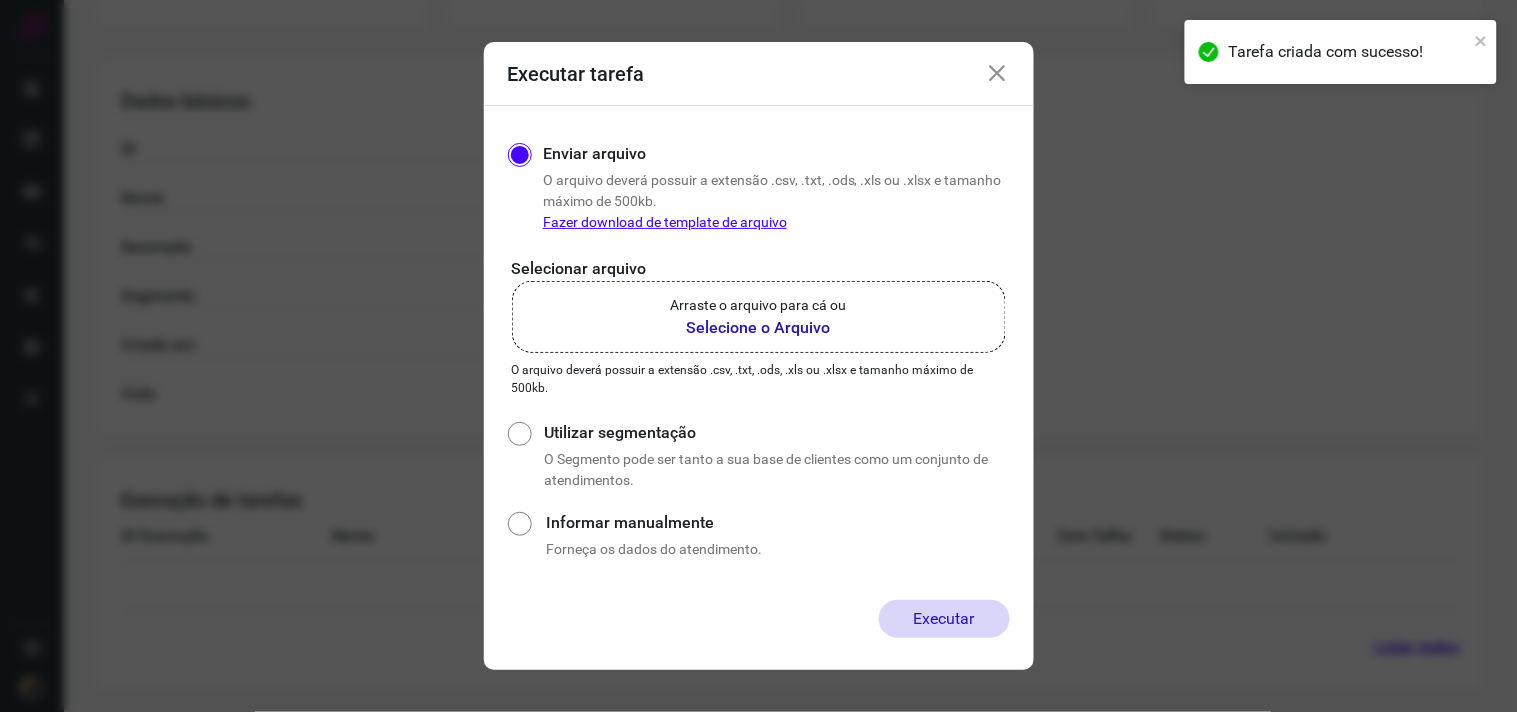 click on "Selecione o Arquivo" at bounding box center (759, 328) 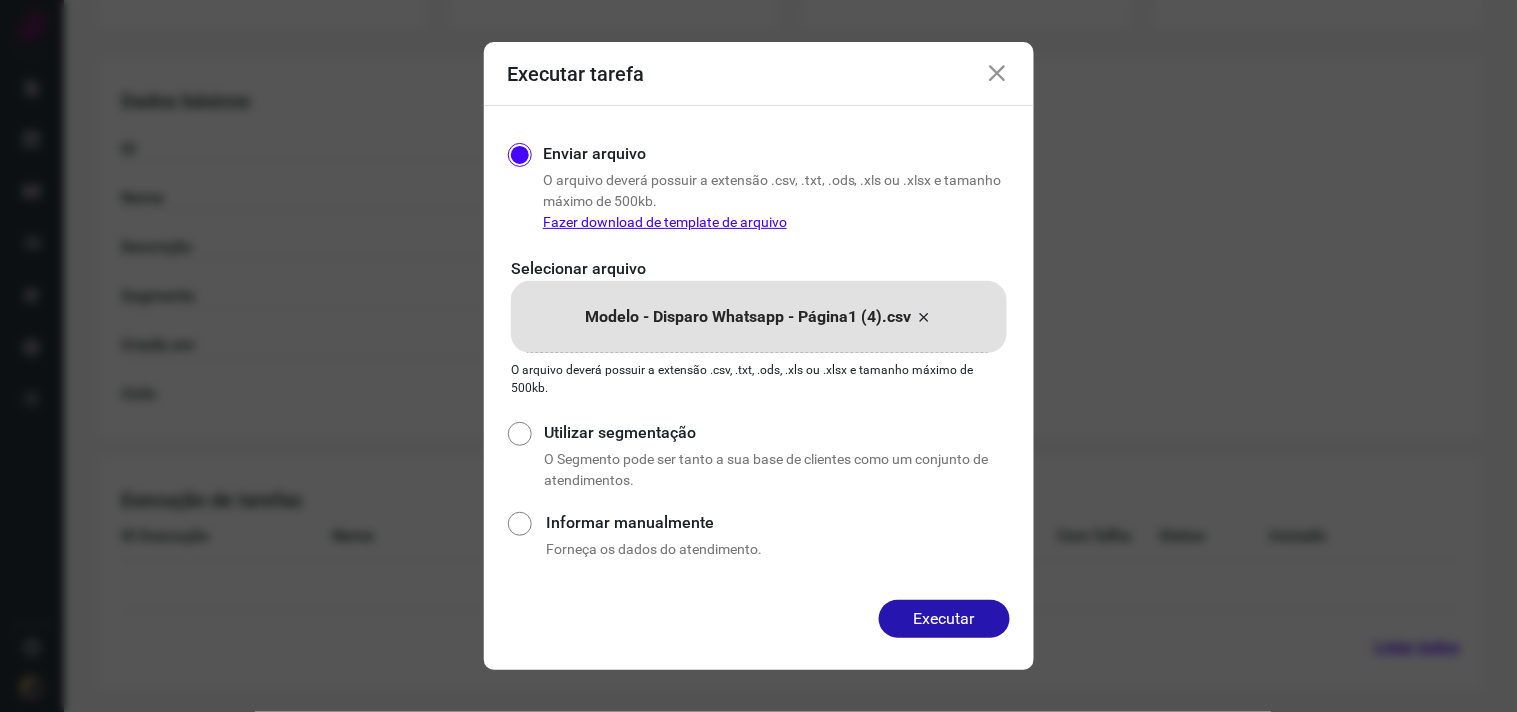 click on "Executar" at bounding box center [944, 619] 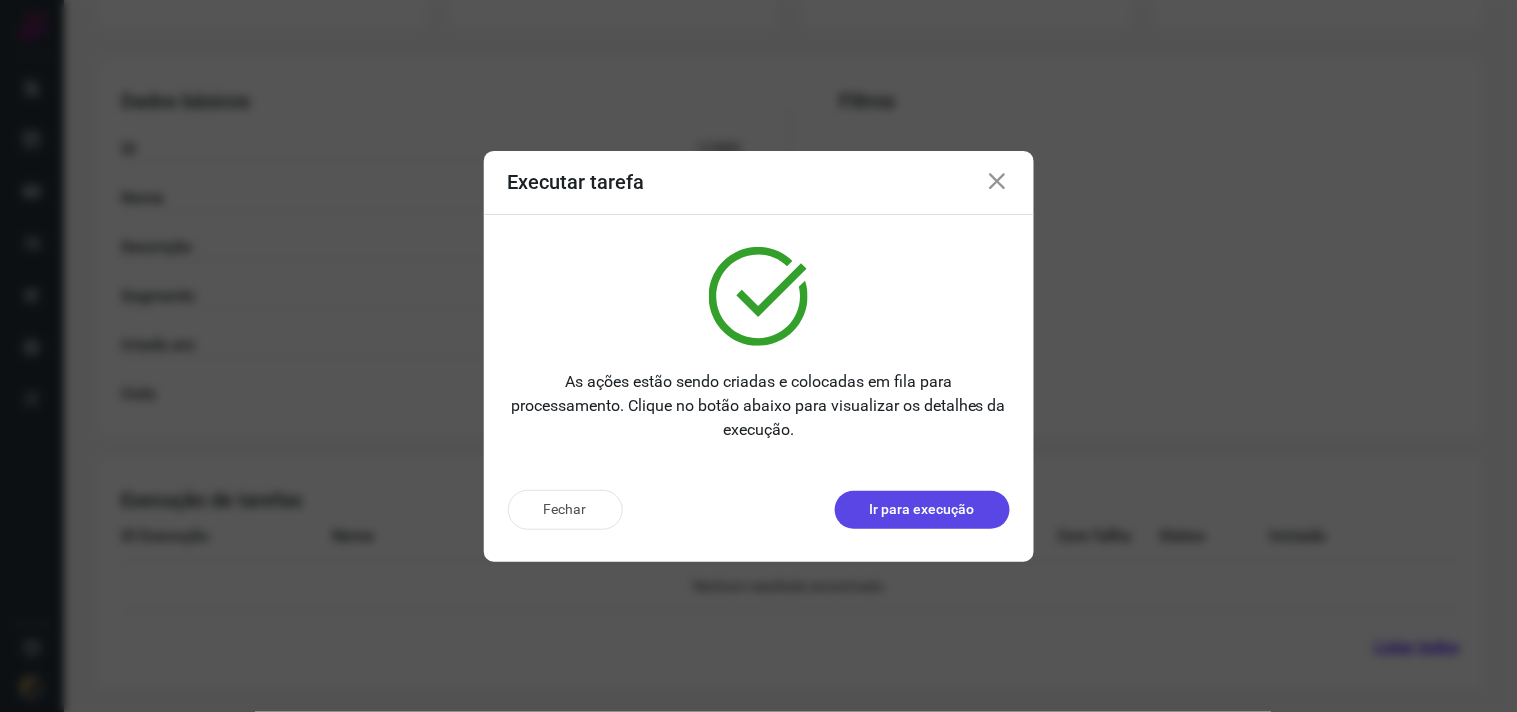click on "Ir para execução" at bounding box center (922, 509) 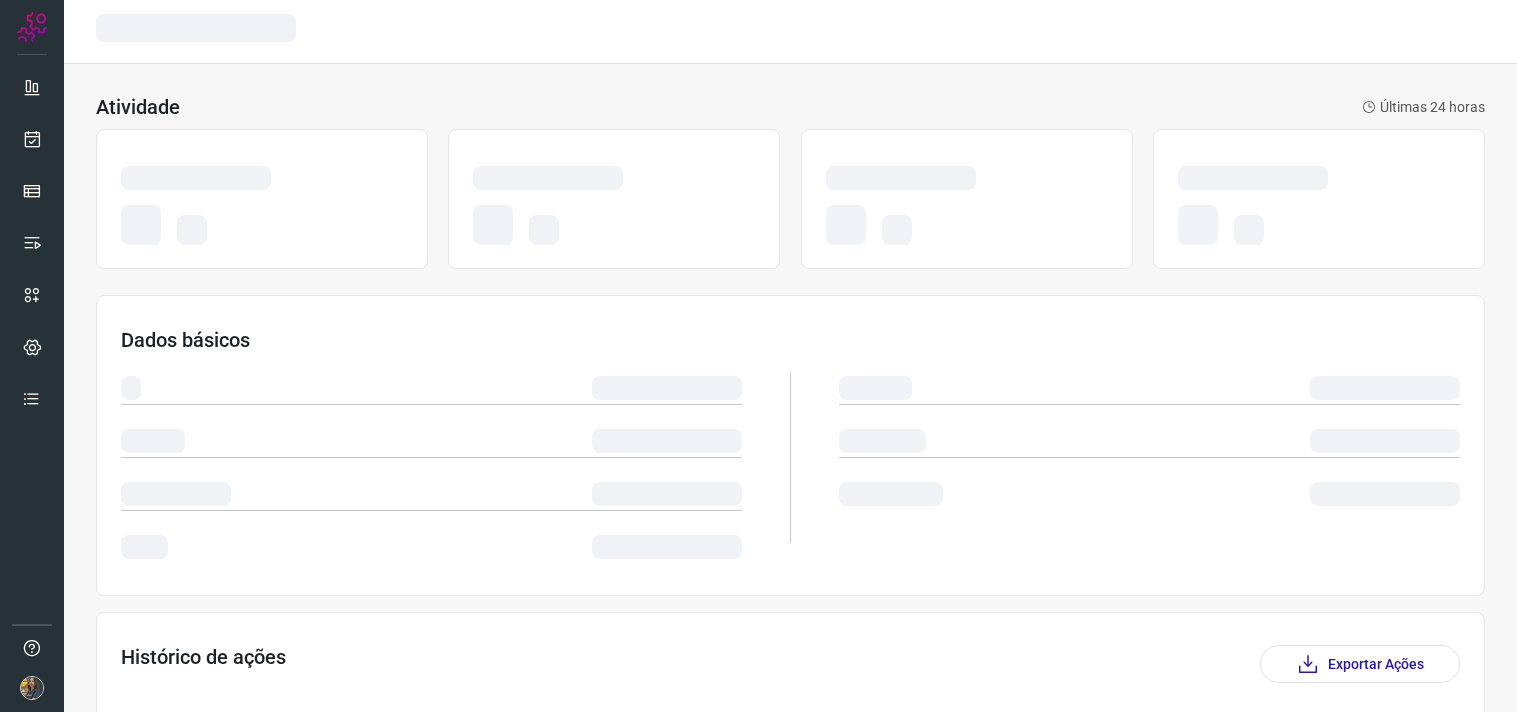 scroll, scrollTop: 0, scrollLeft: 0, axis: both 